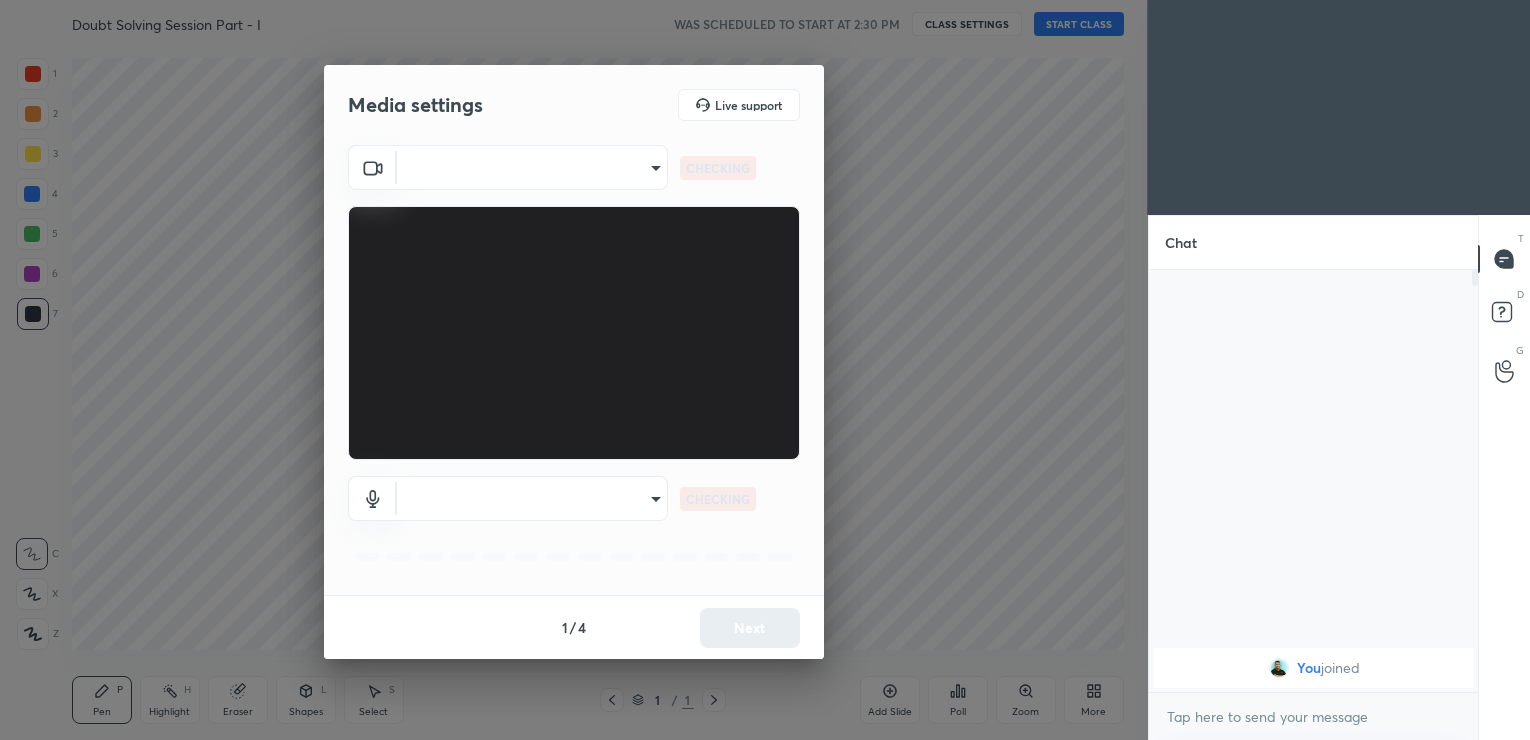 scroll, scrollTop: 0, scrollLeft: 0, axis: both 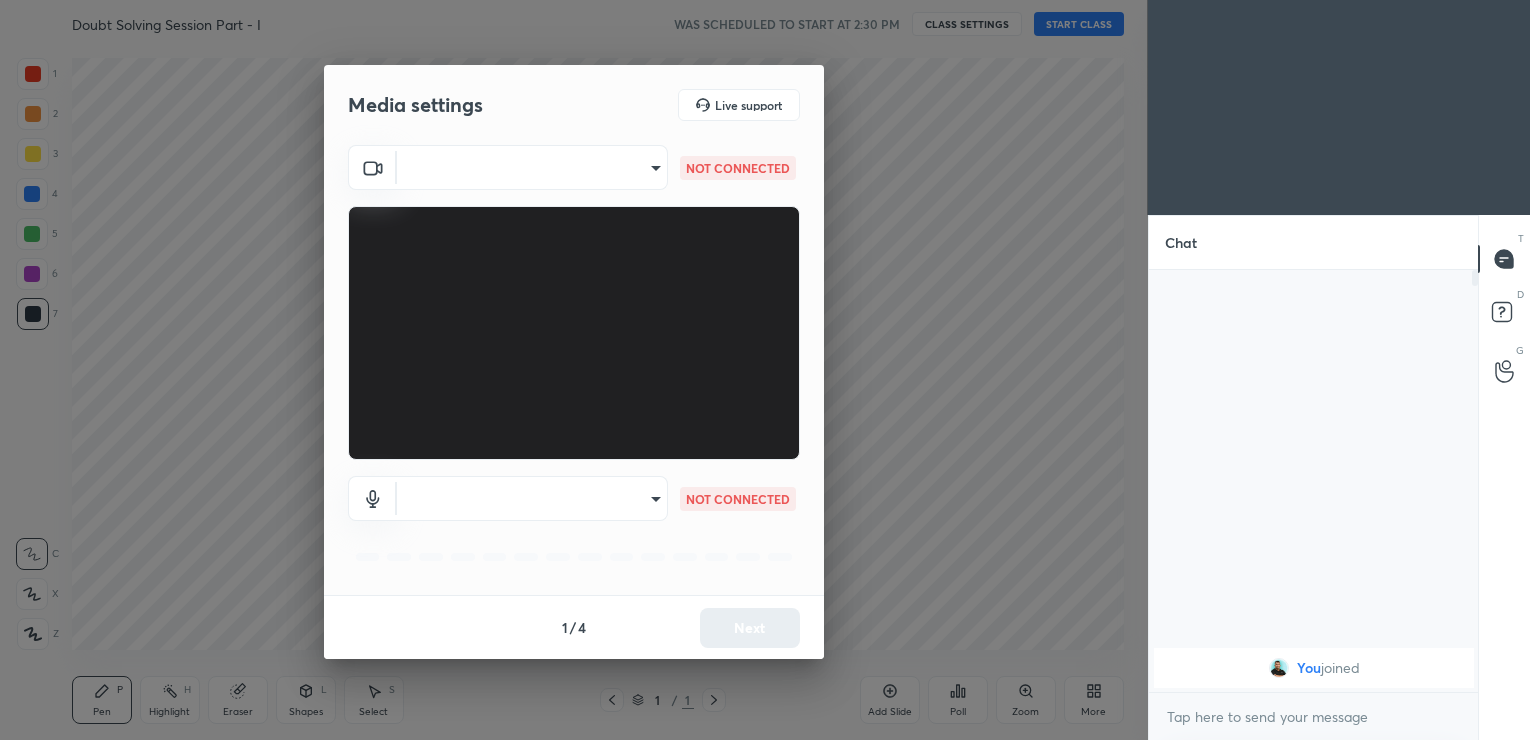 click on "1 / 4 Next" at bounding box center (574, 627) 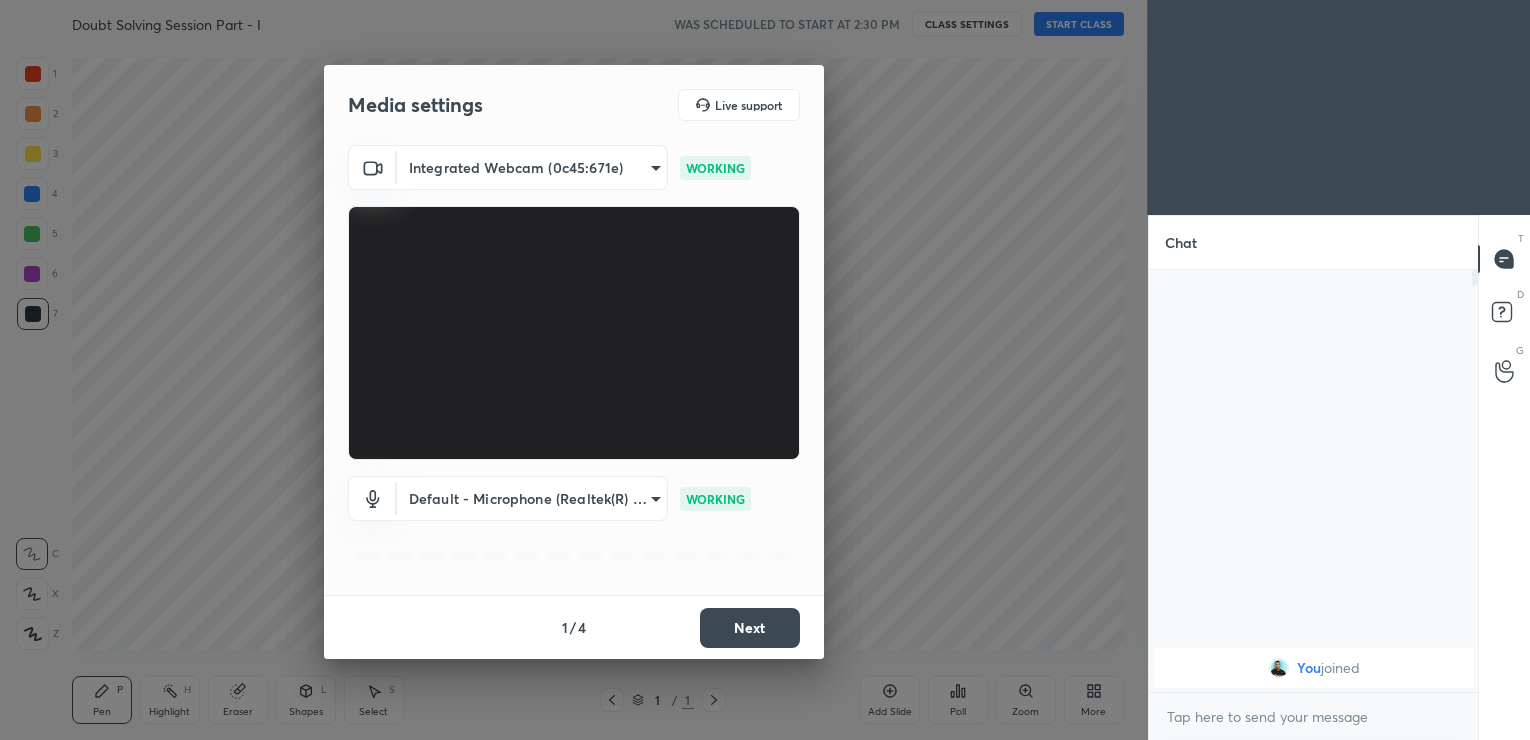 click on "Next" at bounding box center (750, 628) 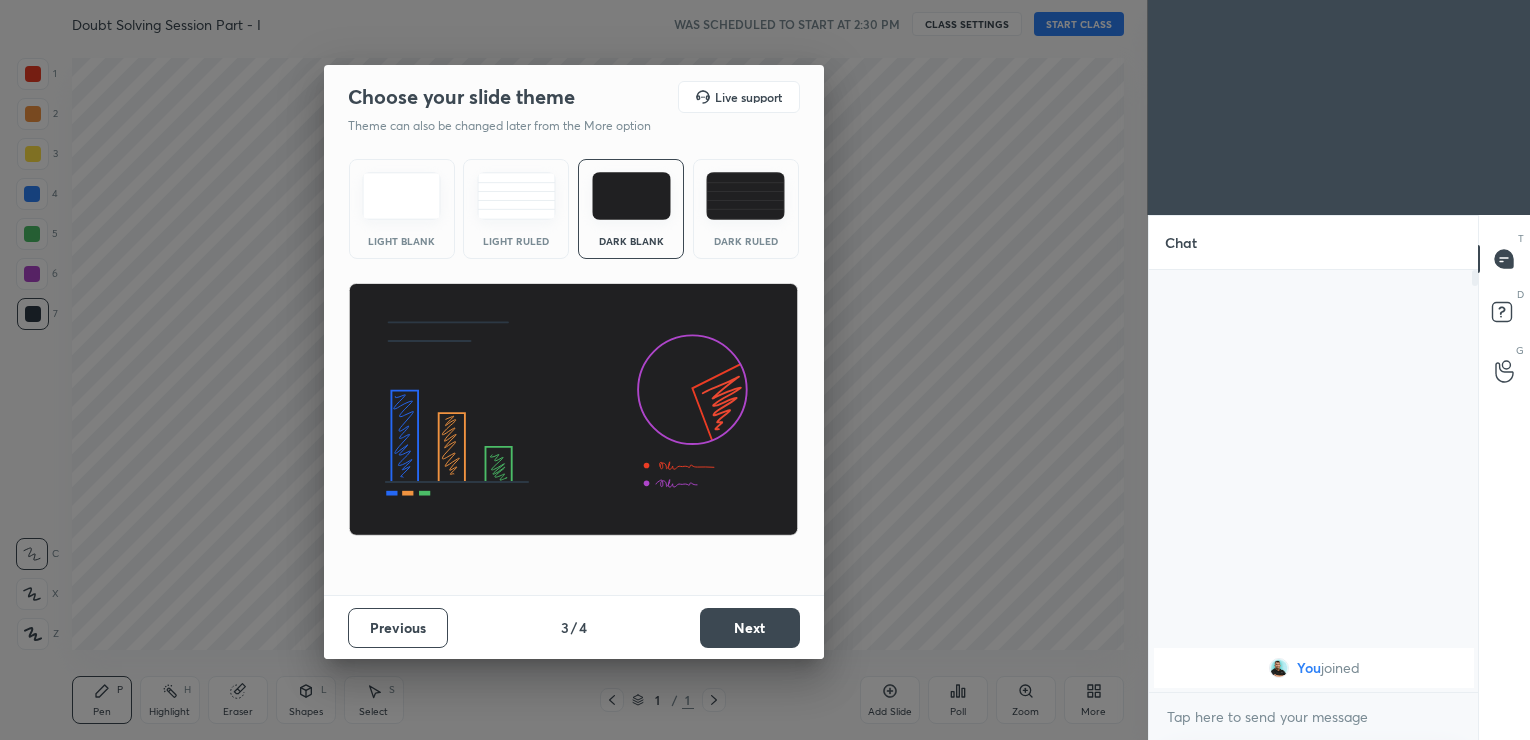 click on "Next" at bounding box center (750, 628) 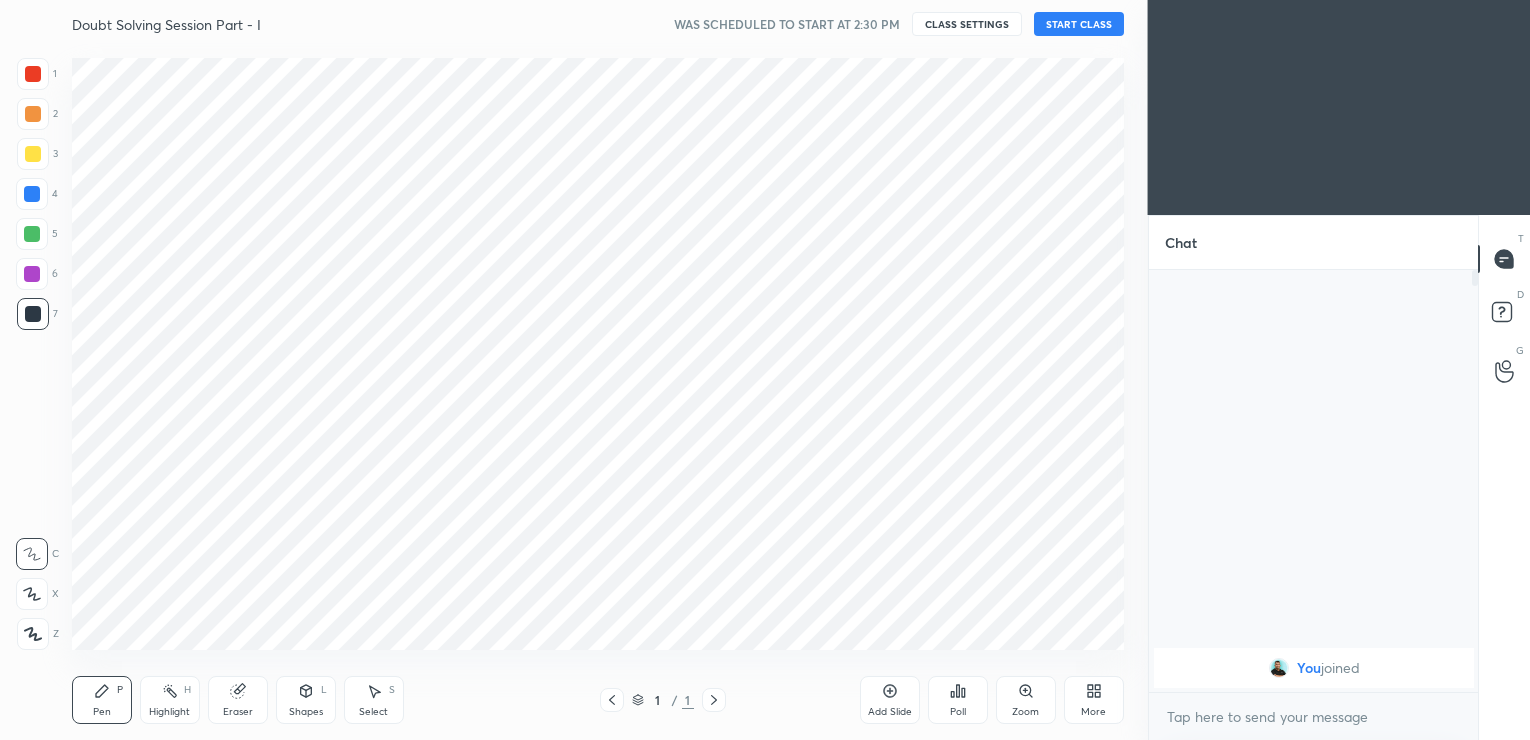 click on "Cloud Live support Drag & drop your files here OR Browse Previous 4 / 4 Done" at bounding box center [574, 1110] 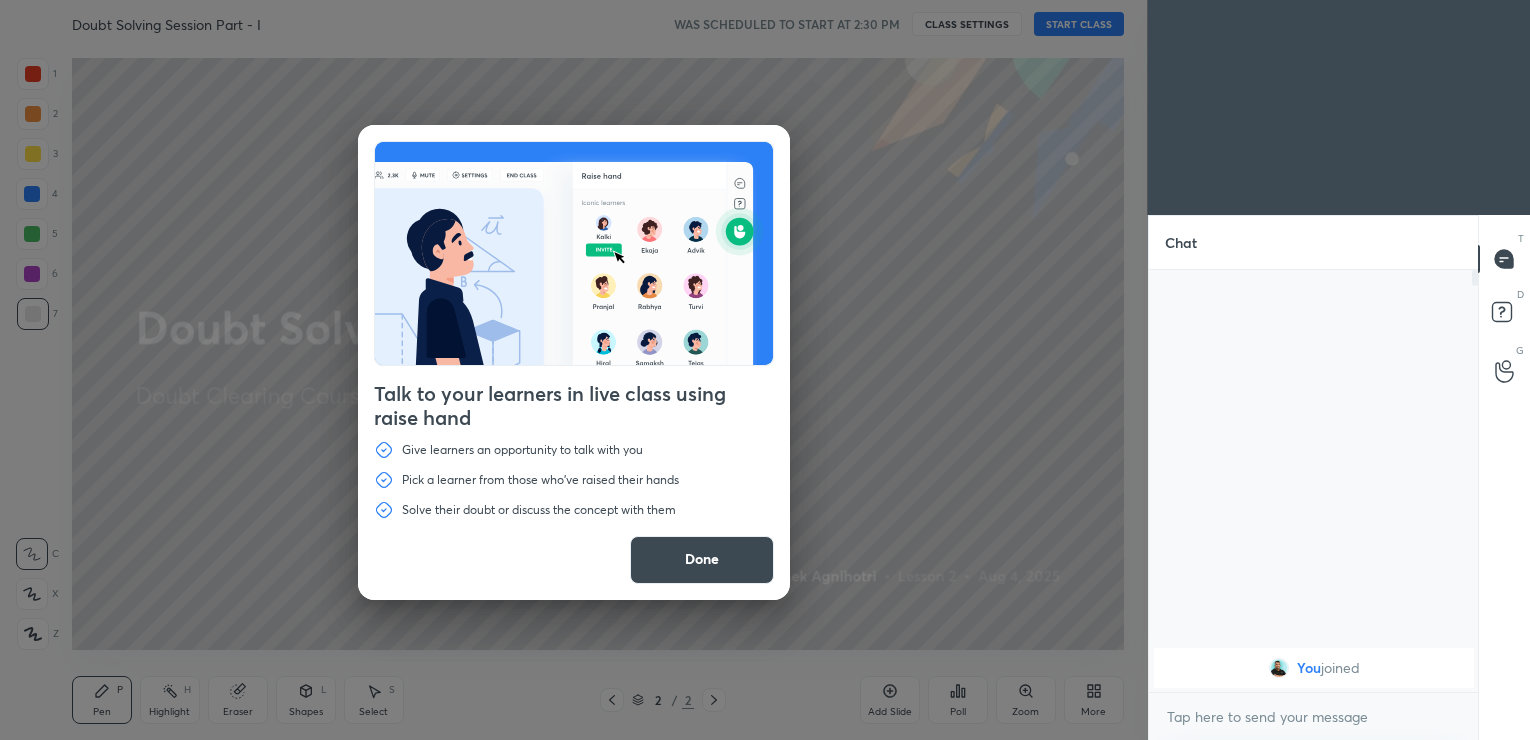 click on "Done" at bounding box center [702, 560] 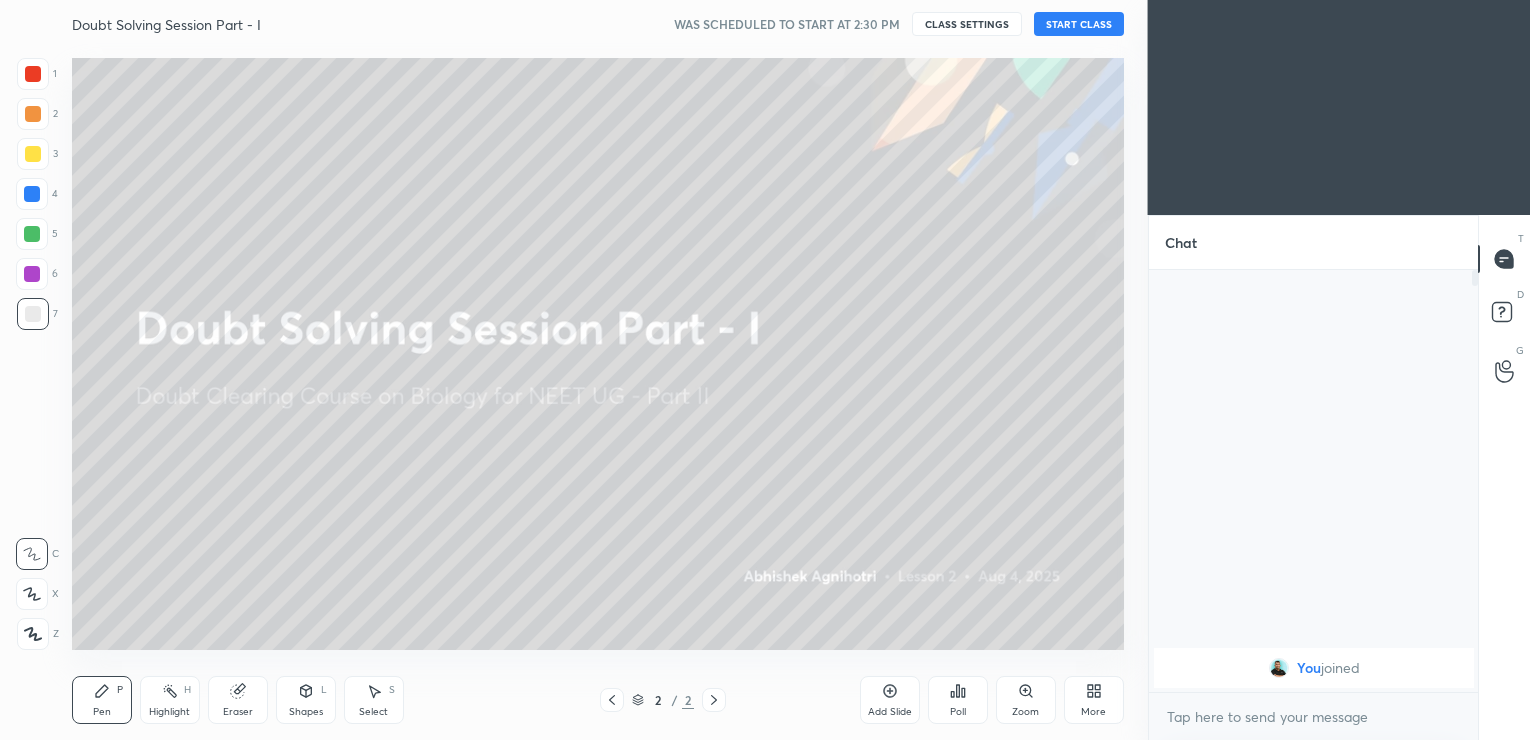 click on "Add Slide" at bounding box center (890, 700) 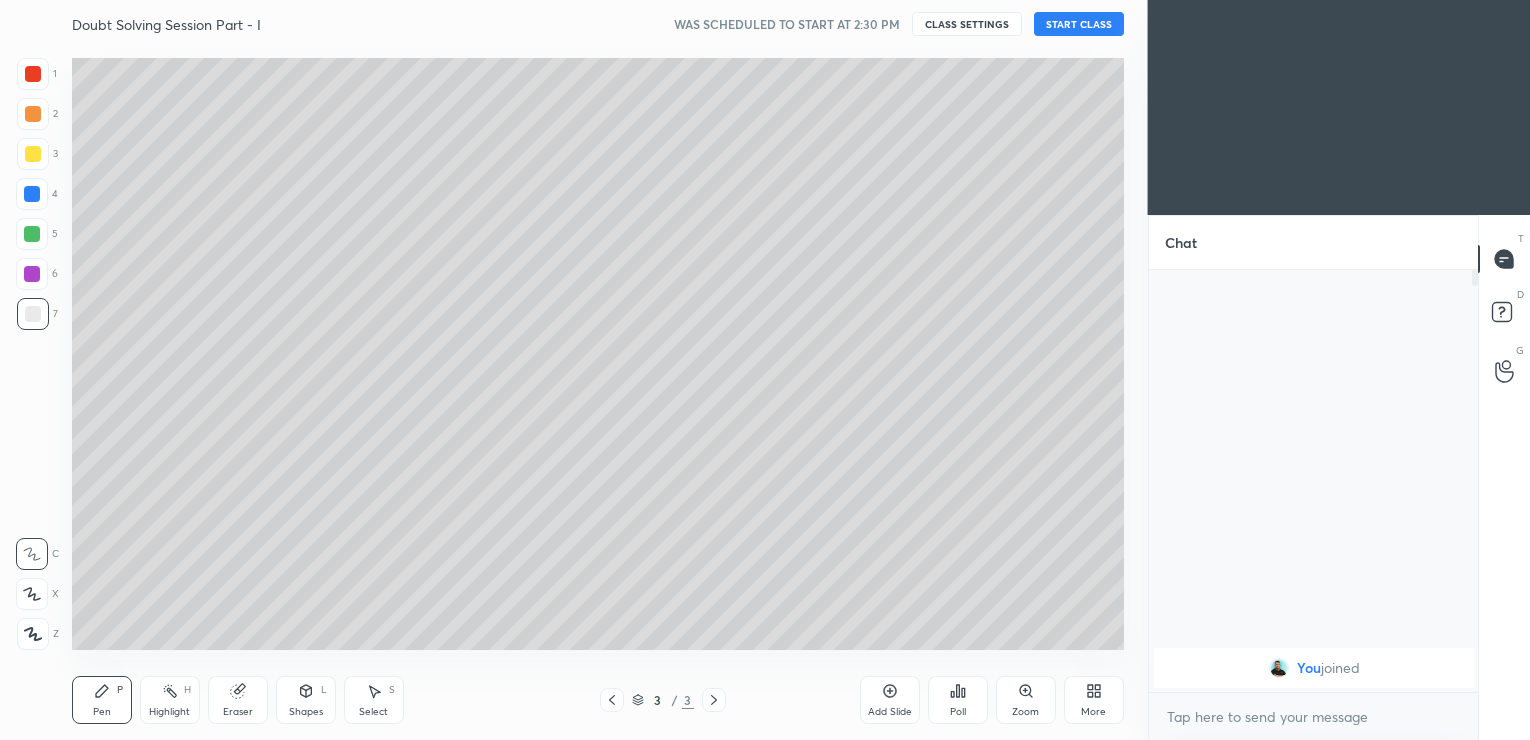 click on "START CLASS" at bounding box center [1079, 24] 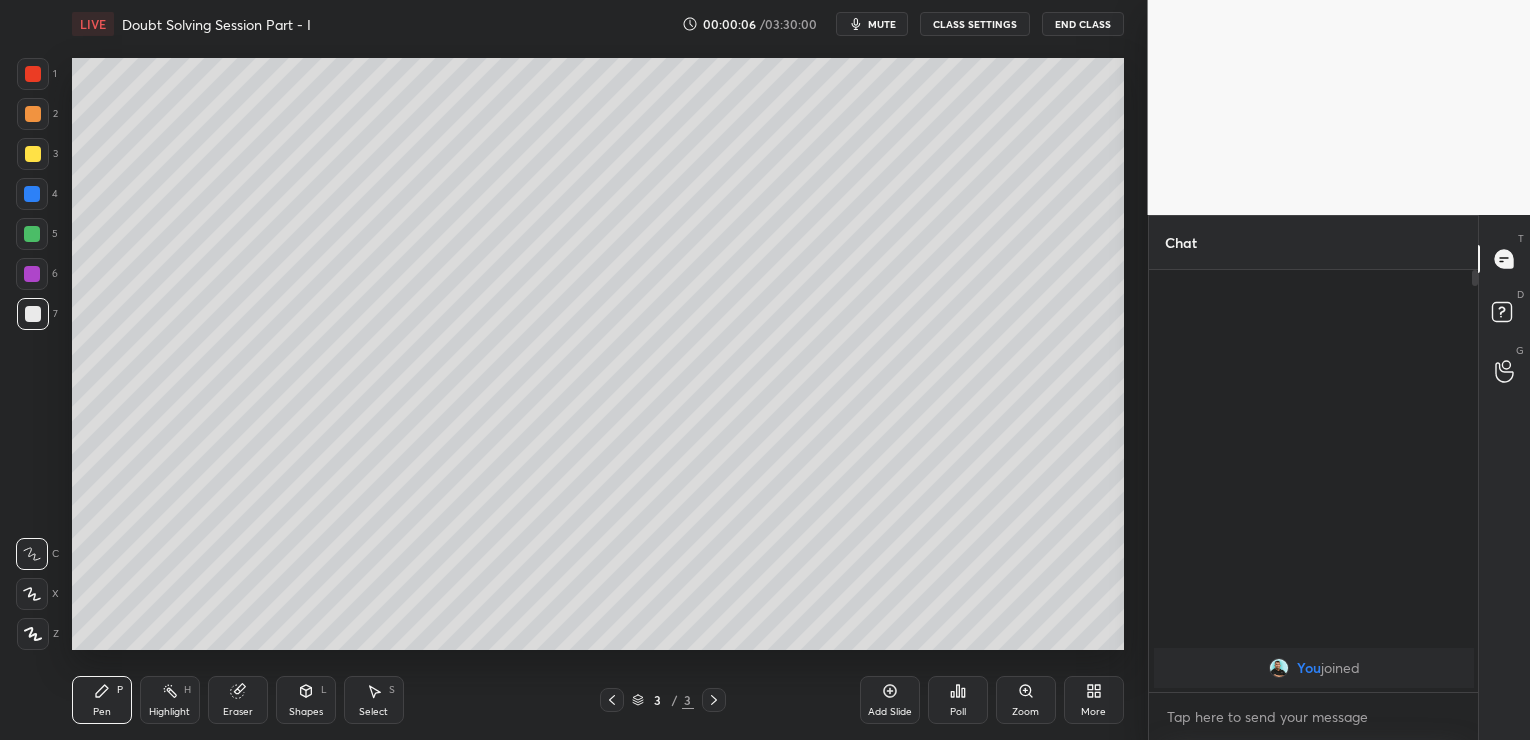 click on "End Class" at bounding box center [1083, 24] 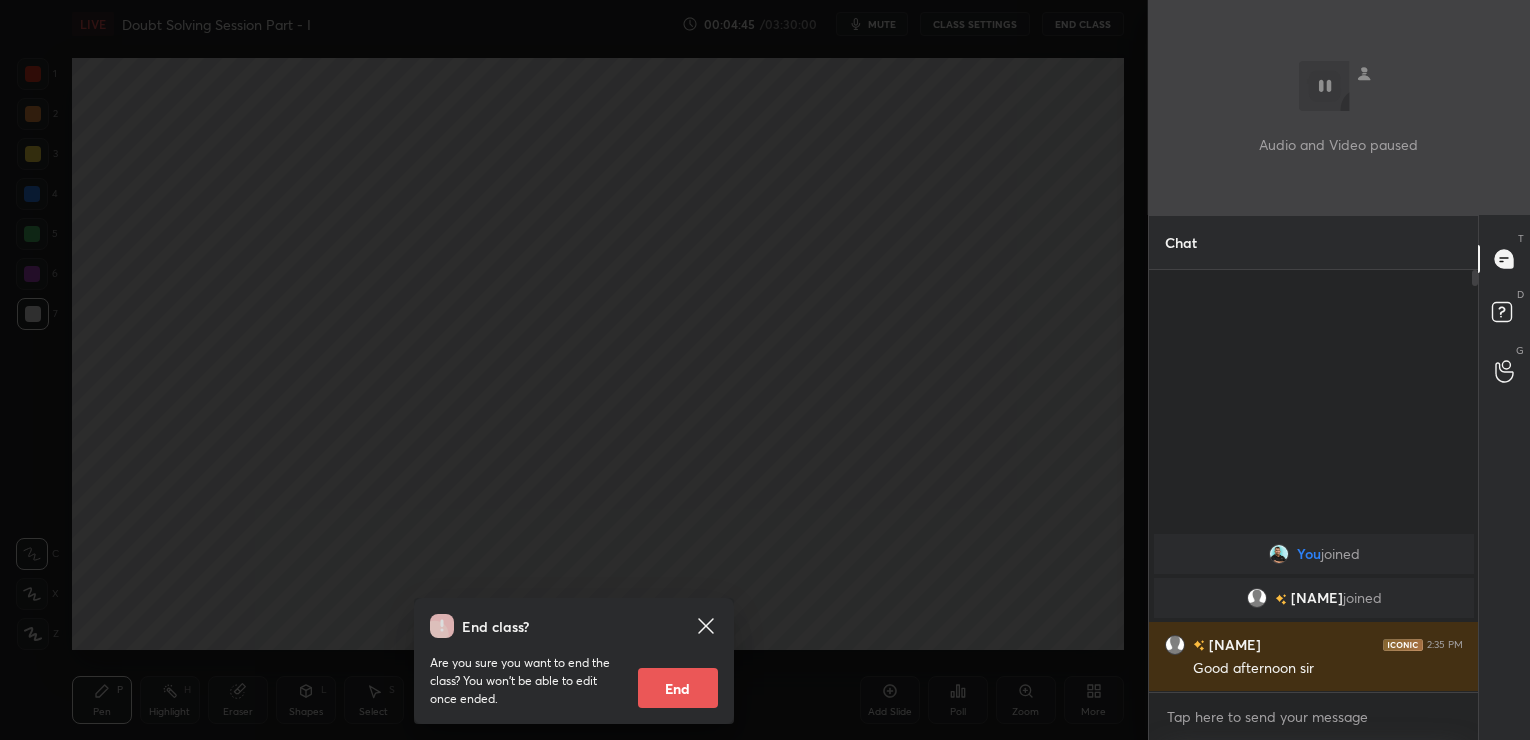 click 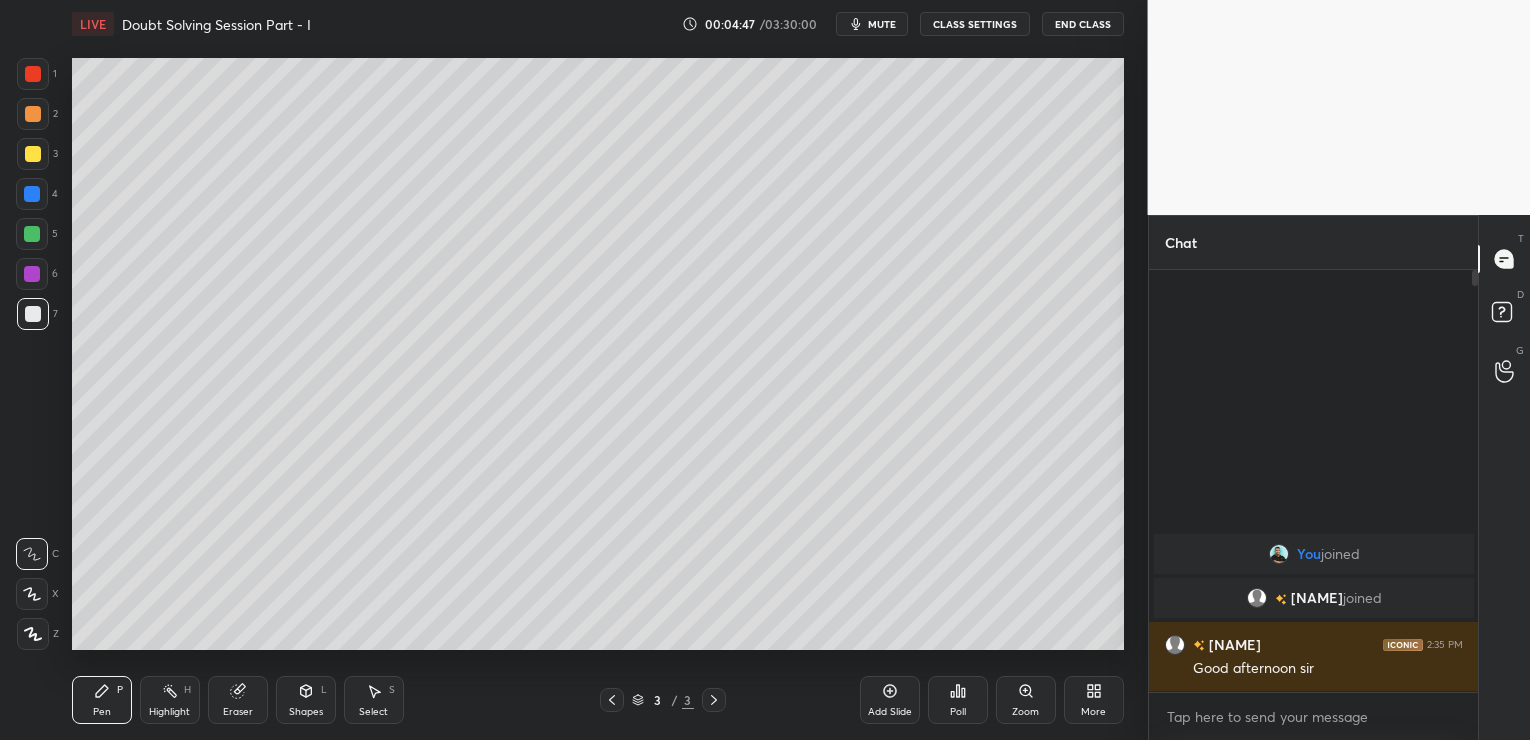 click on "mute" at bounding box center (882, 24) 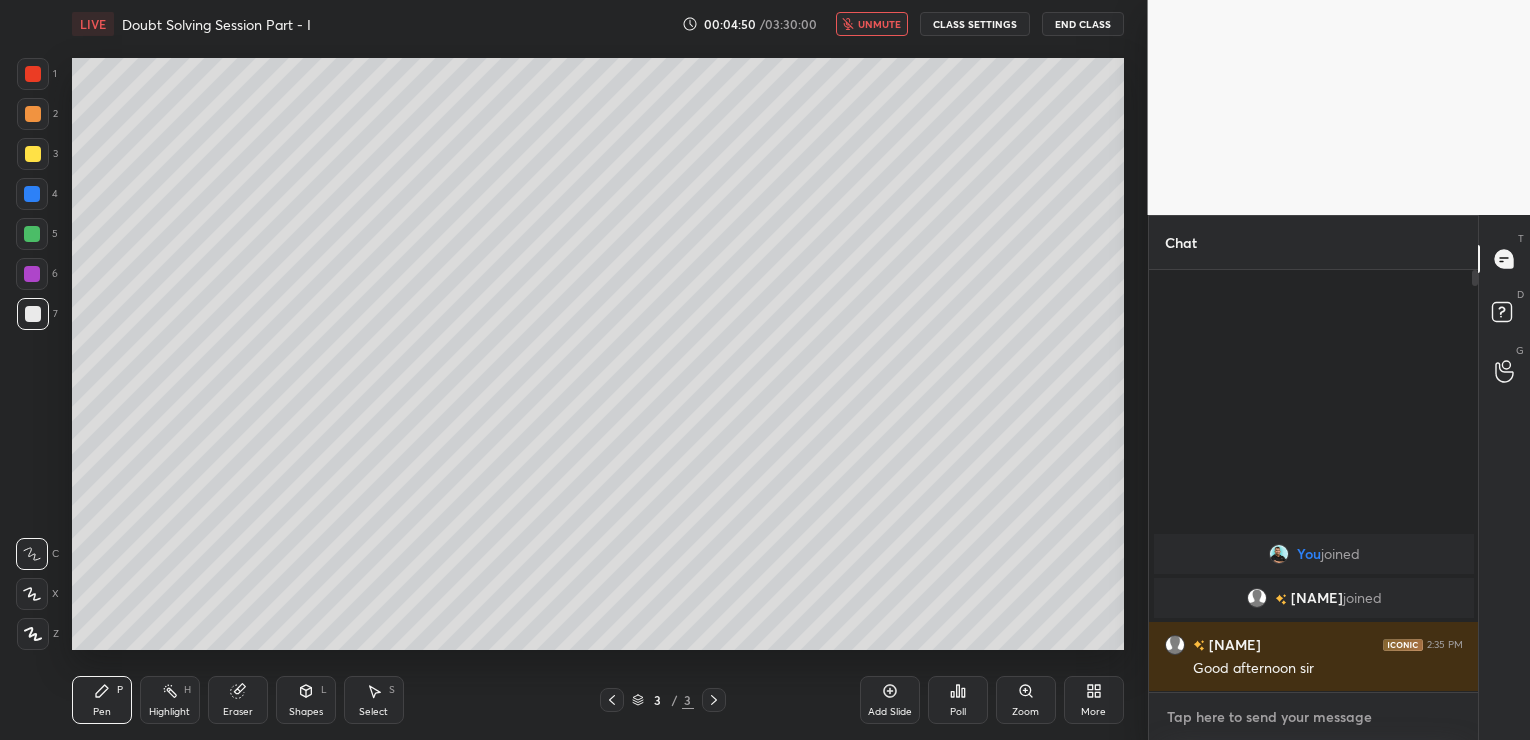 click at bounding box center (1314, 717) 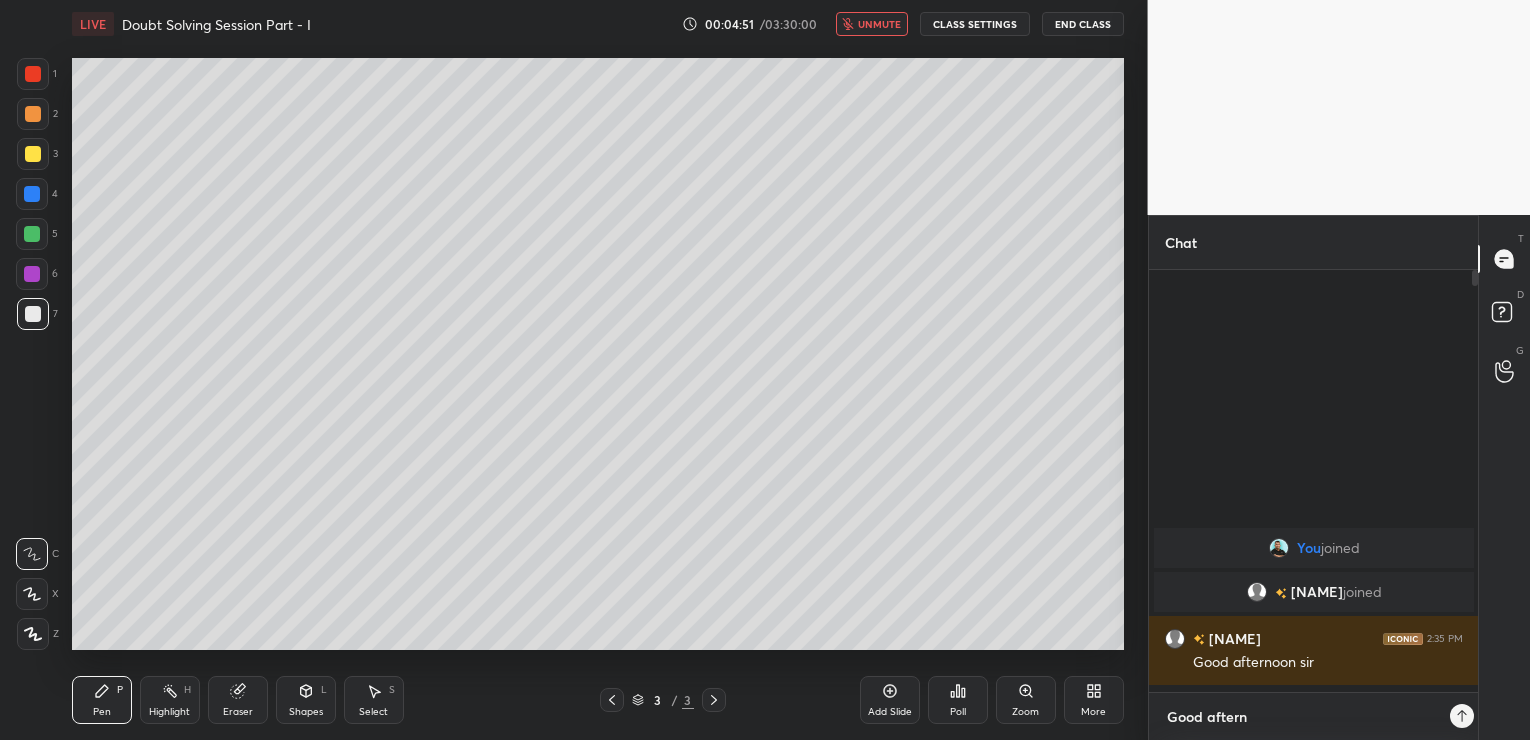 scroll, scrollTop: 411, scrollLeft: 324, axis: both 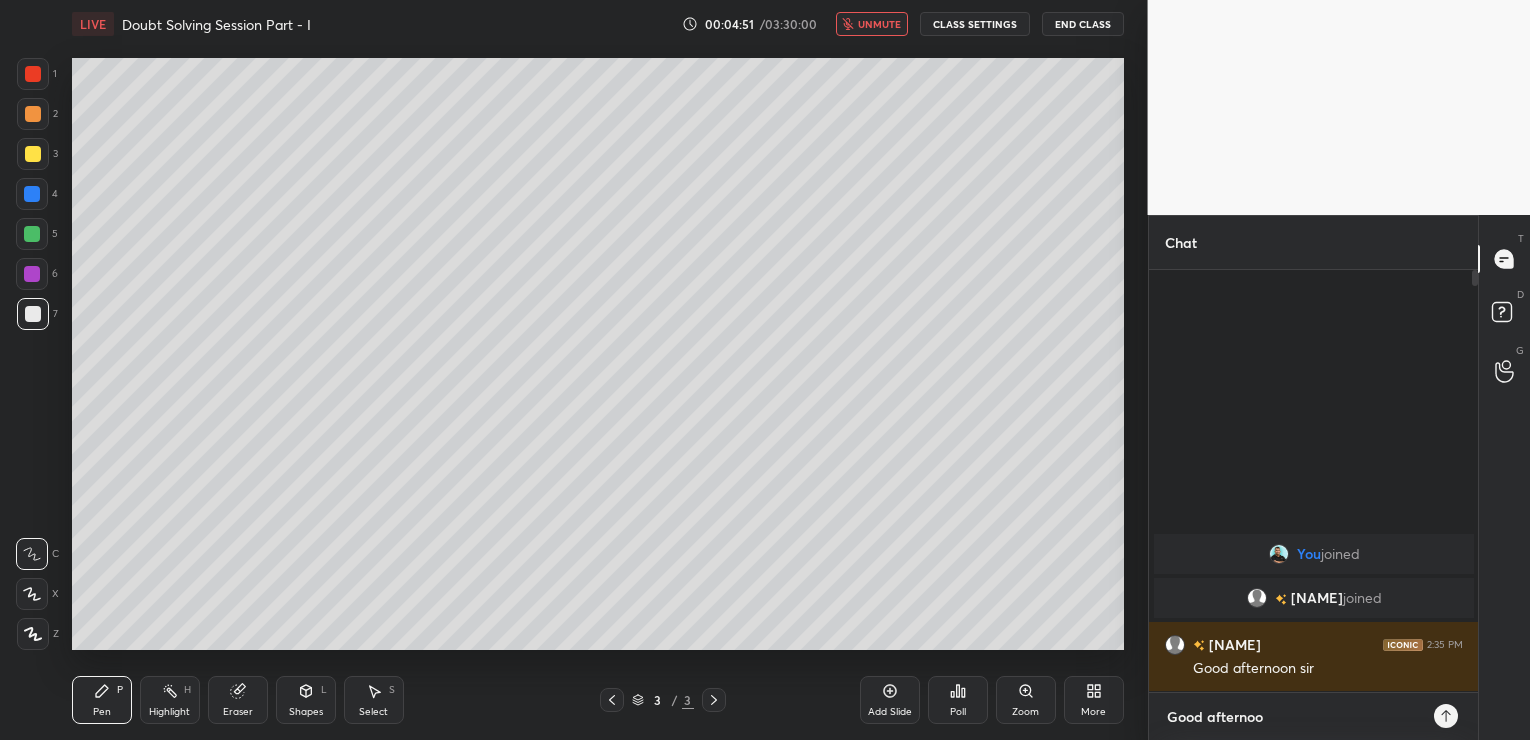 type on "Good afternoon" 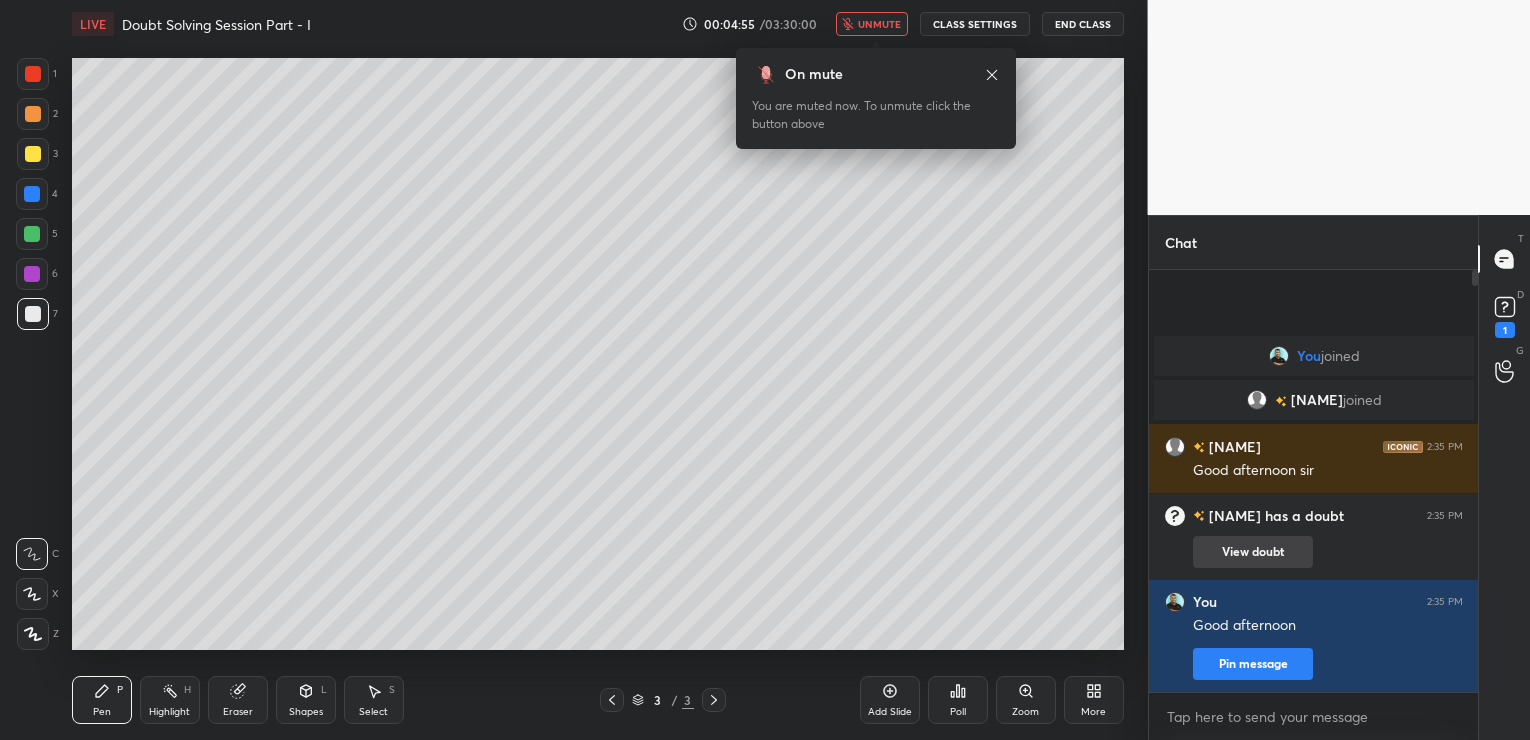 click on "View doubt" at bounding box center [1253, 552] 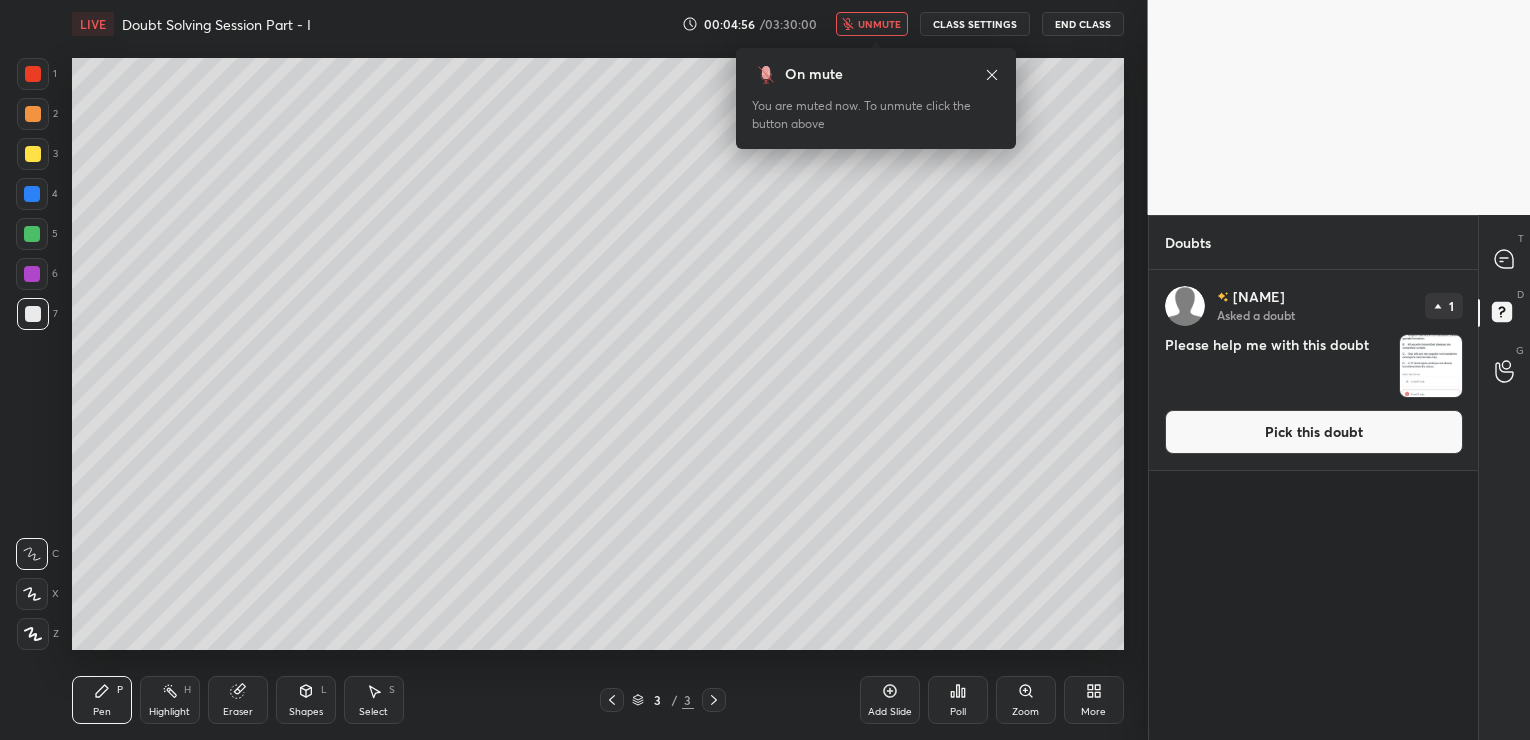 click on "Pick this doubt" at bounding box center (1314, 432) 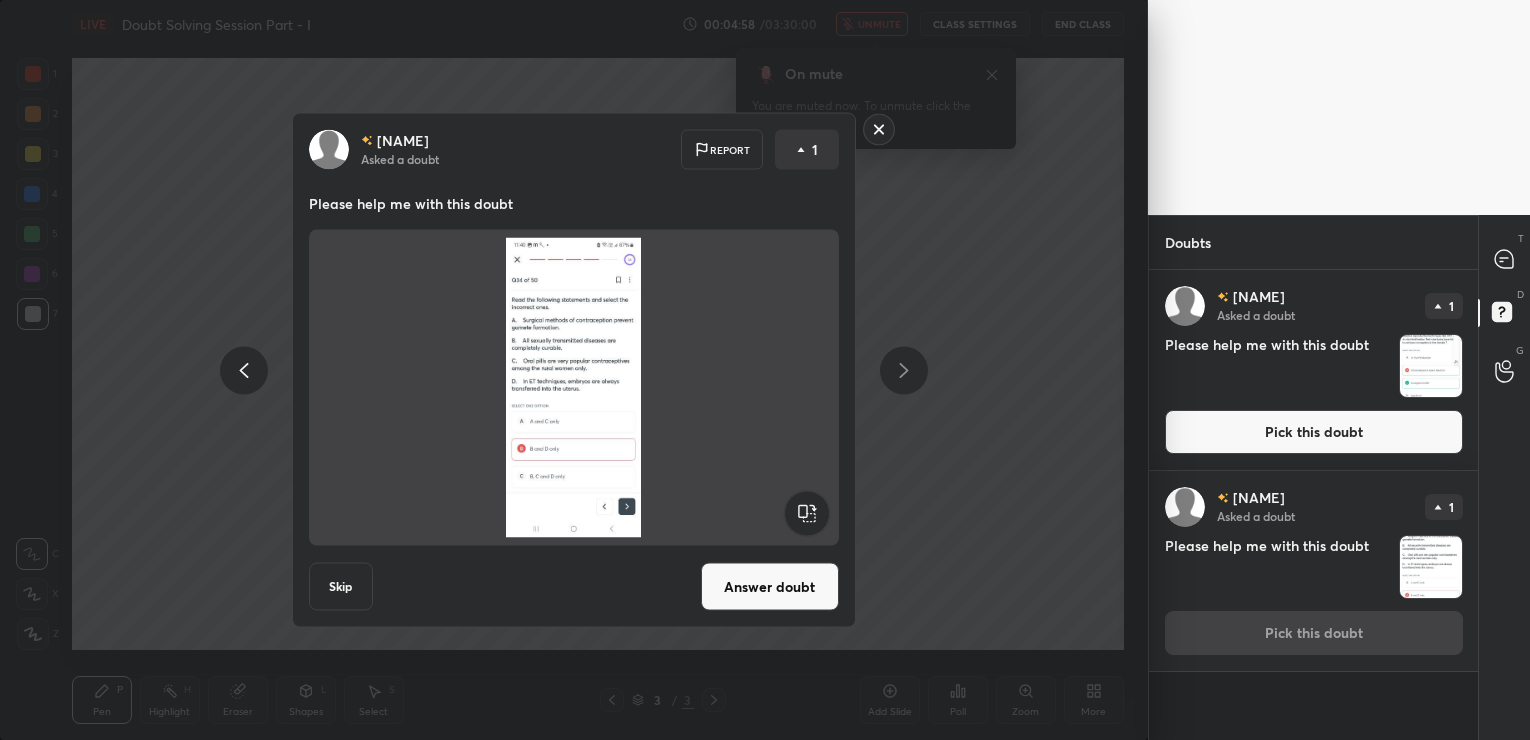 click on "Answer doubt" at bounding box center (770, 587) 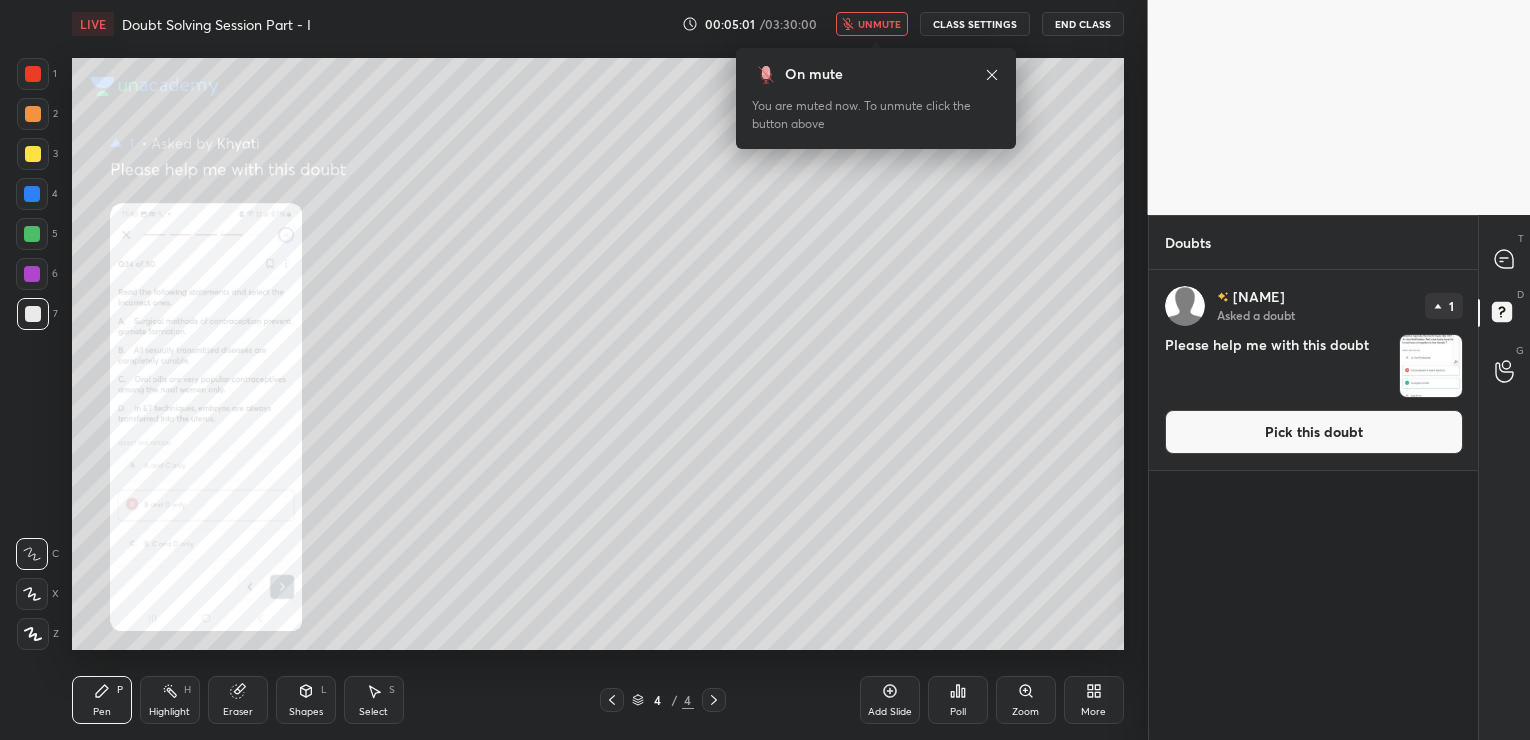 click on "Pick this doubt" at bounding box center (1314, 432) 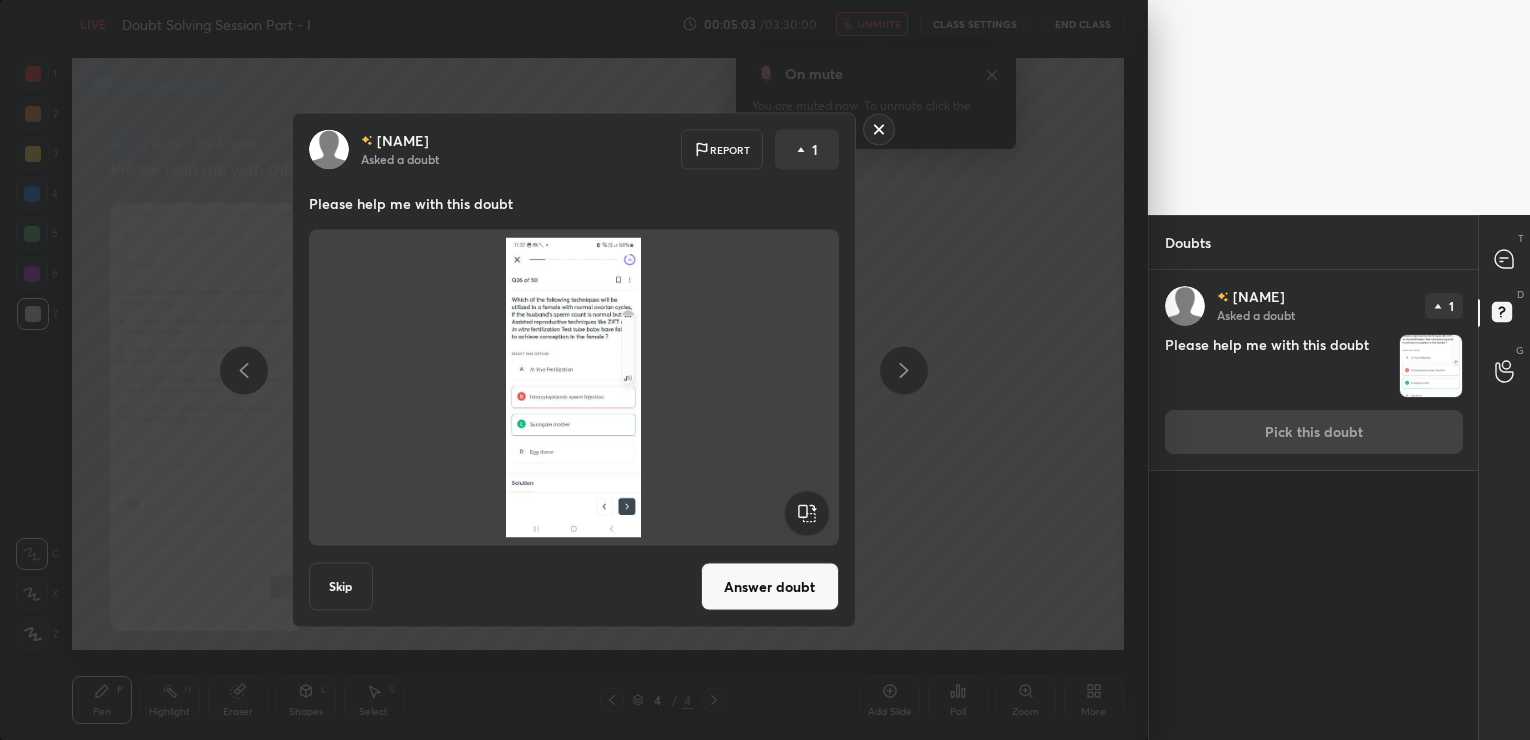 click on "Answer doubt" at bounding box center (770, 587) 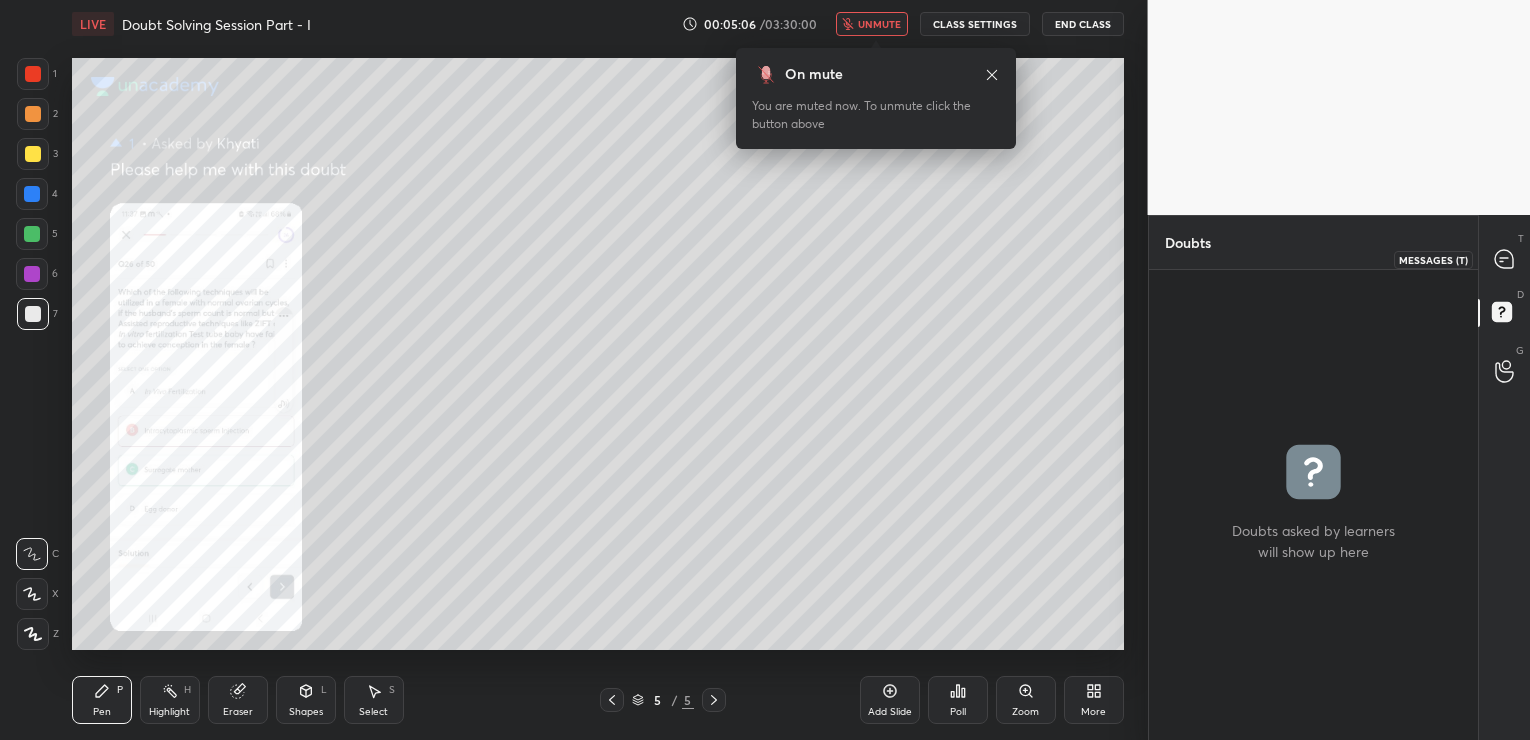 click 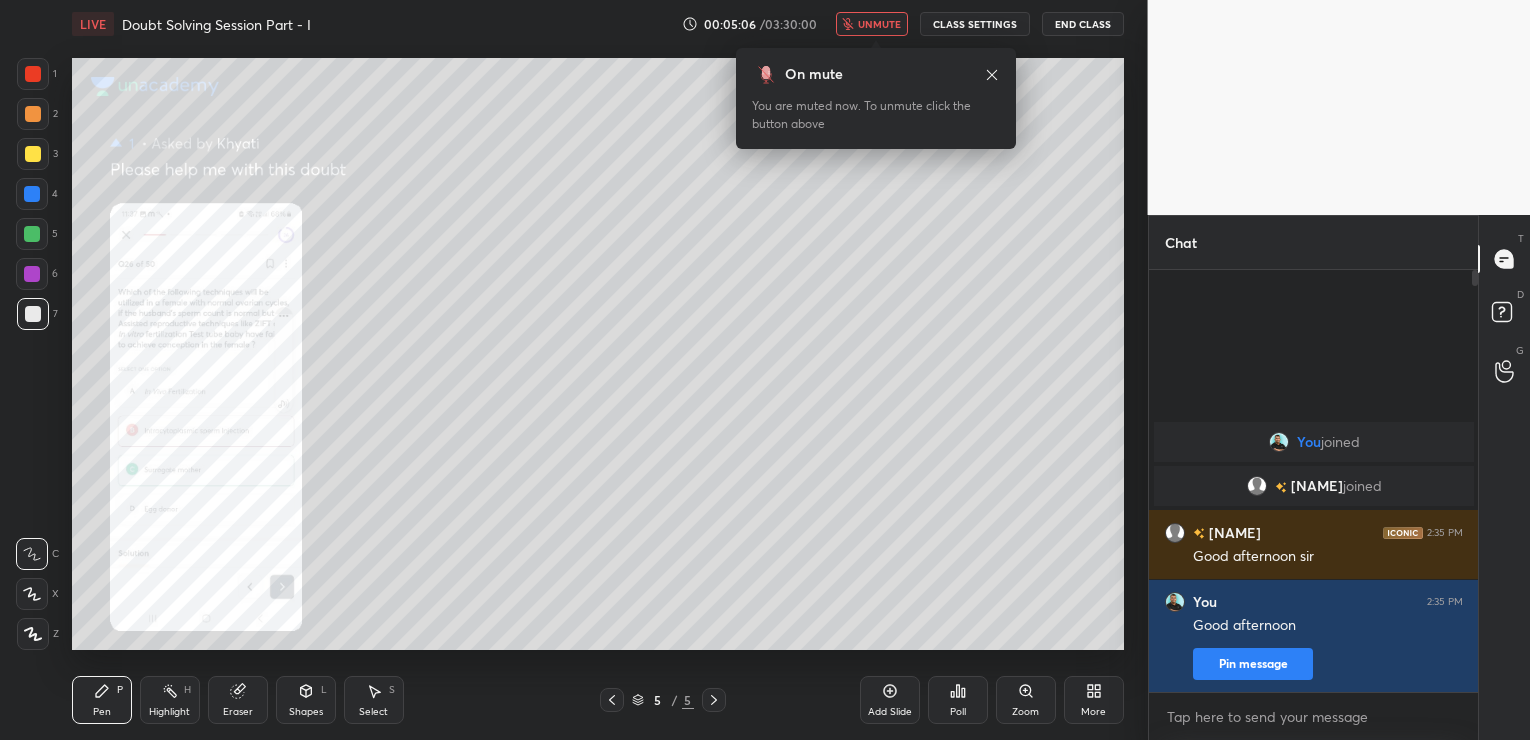 scroll, scrollTop: 7, scrollLeft: 7, axis: both 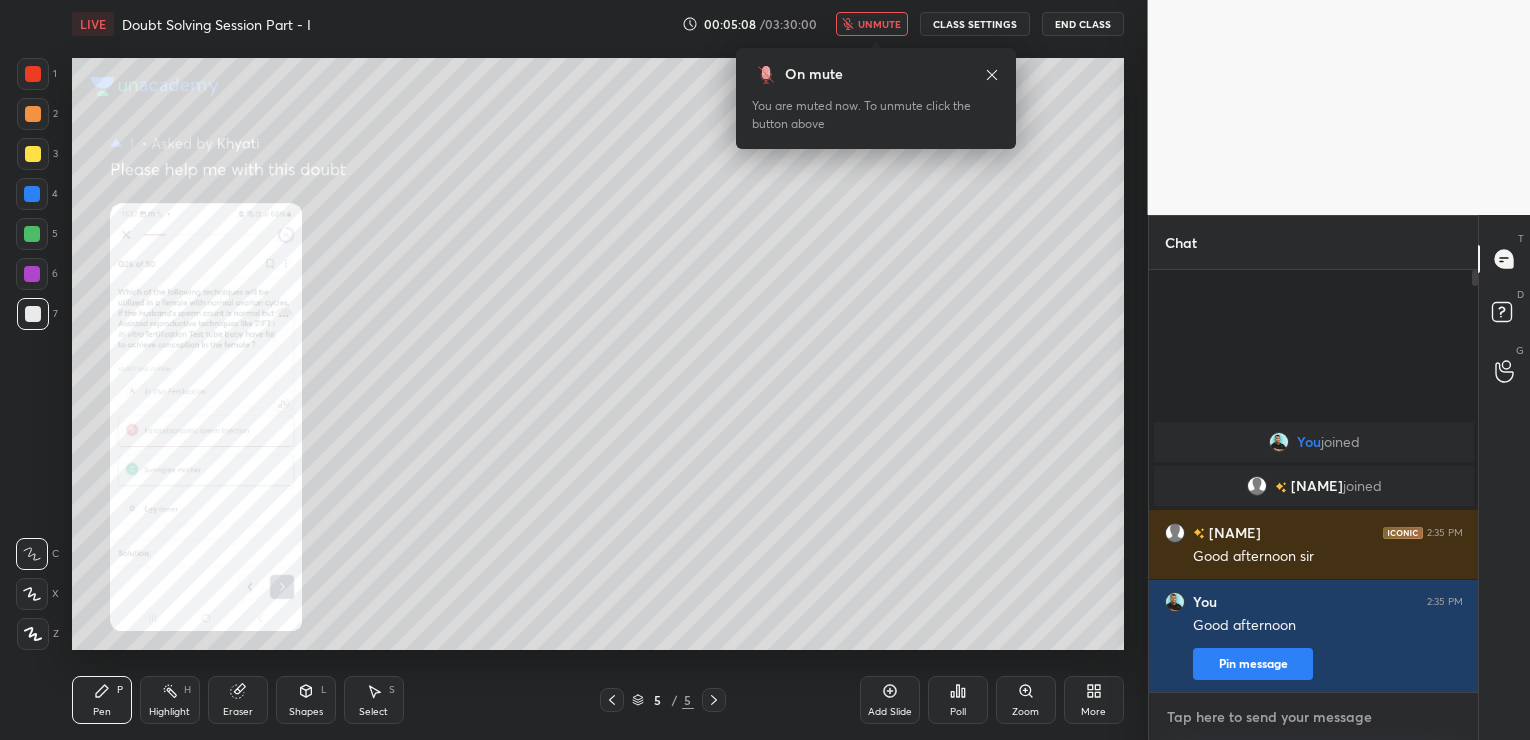 click at bounding box center [1314, 717] 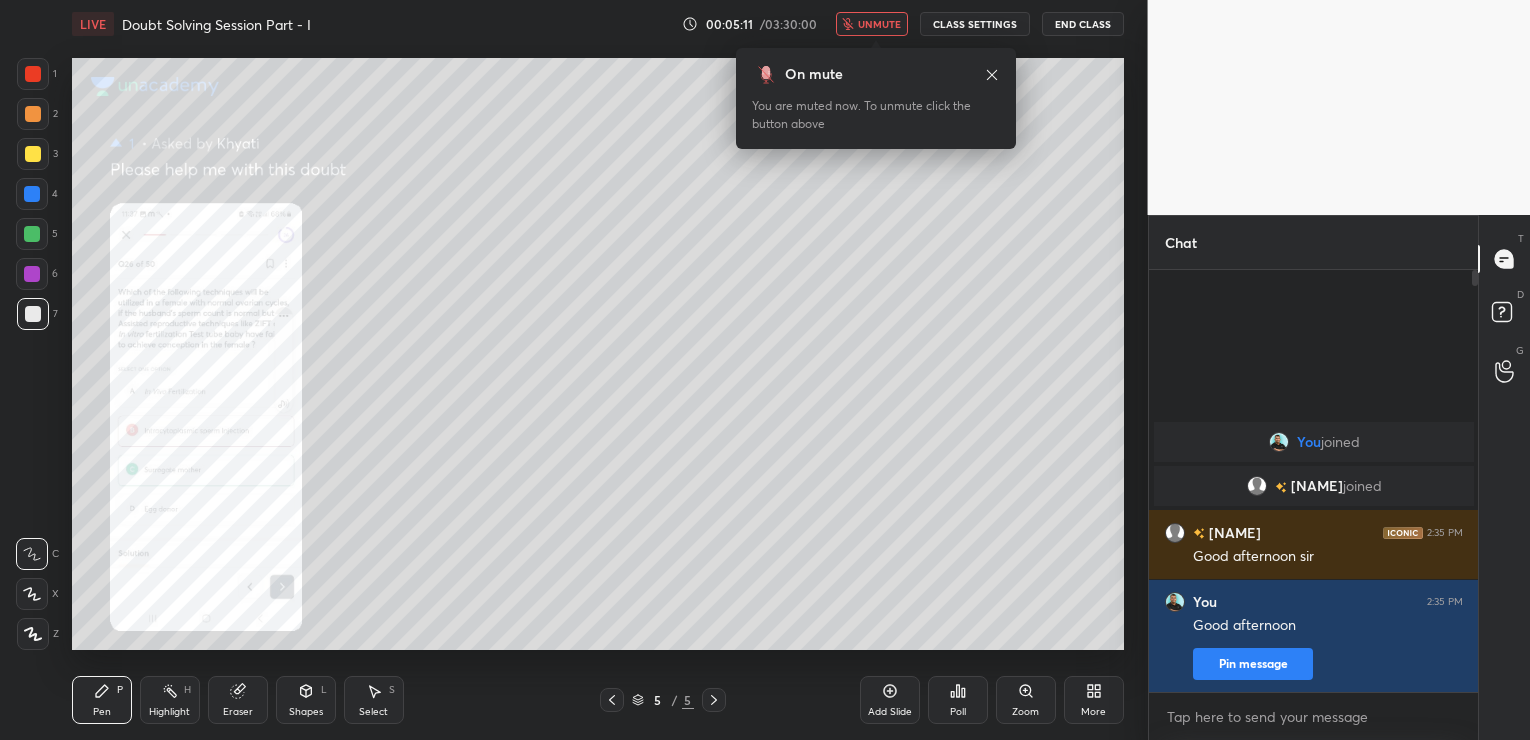 click on "Zoom" at bounding box center [1025, 712] 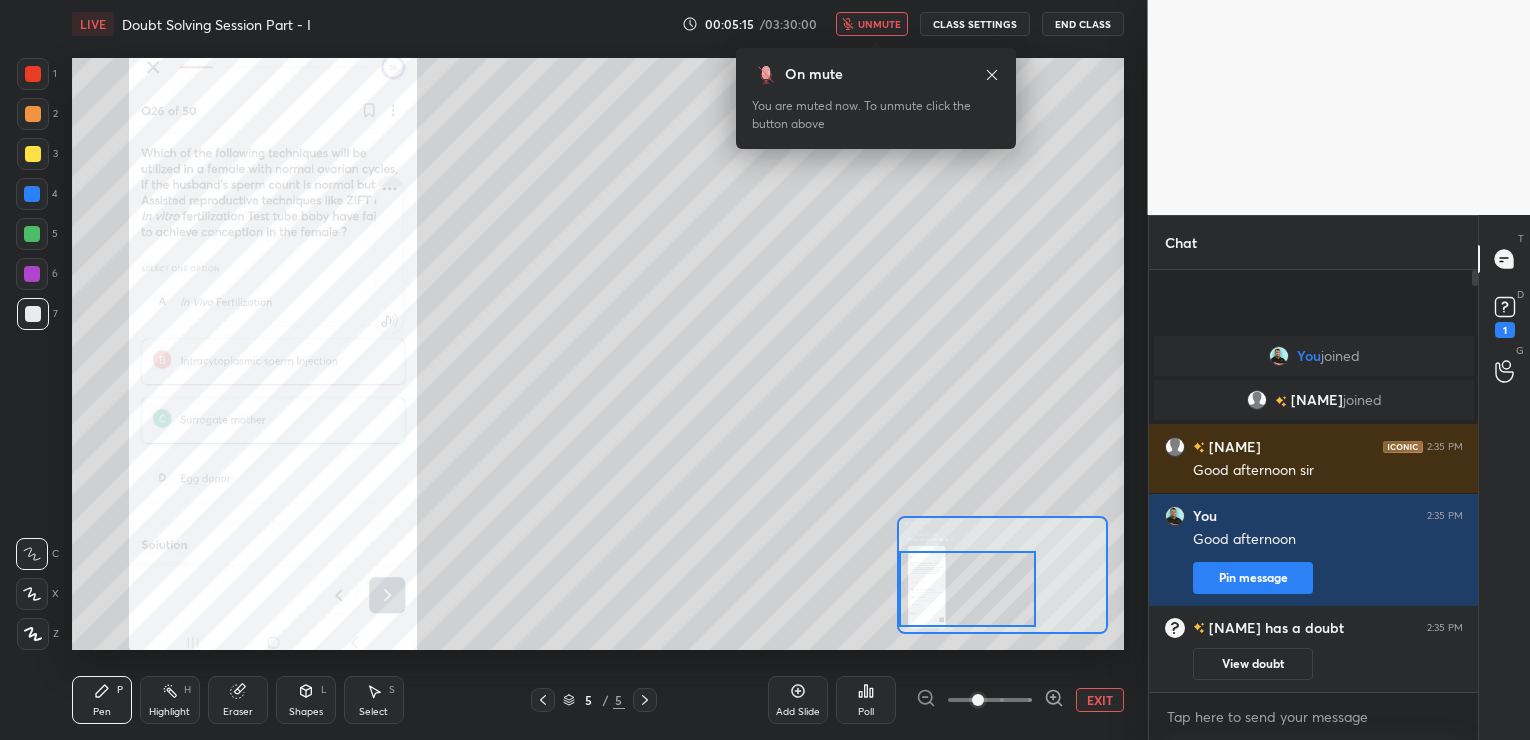 drag, startPoint x: 987, startPoint y: 564, endPoint x: 909, endPoint y: 587, distance: 81.32035 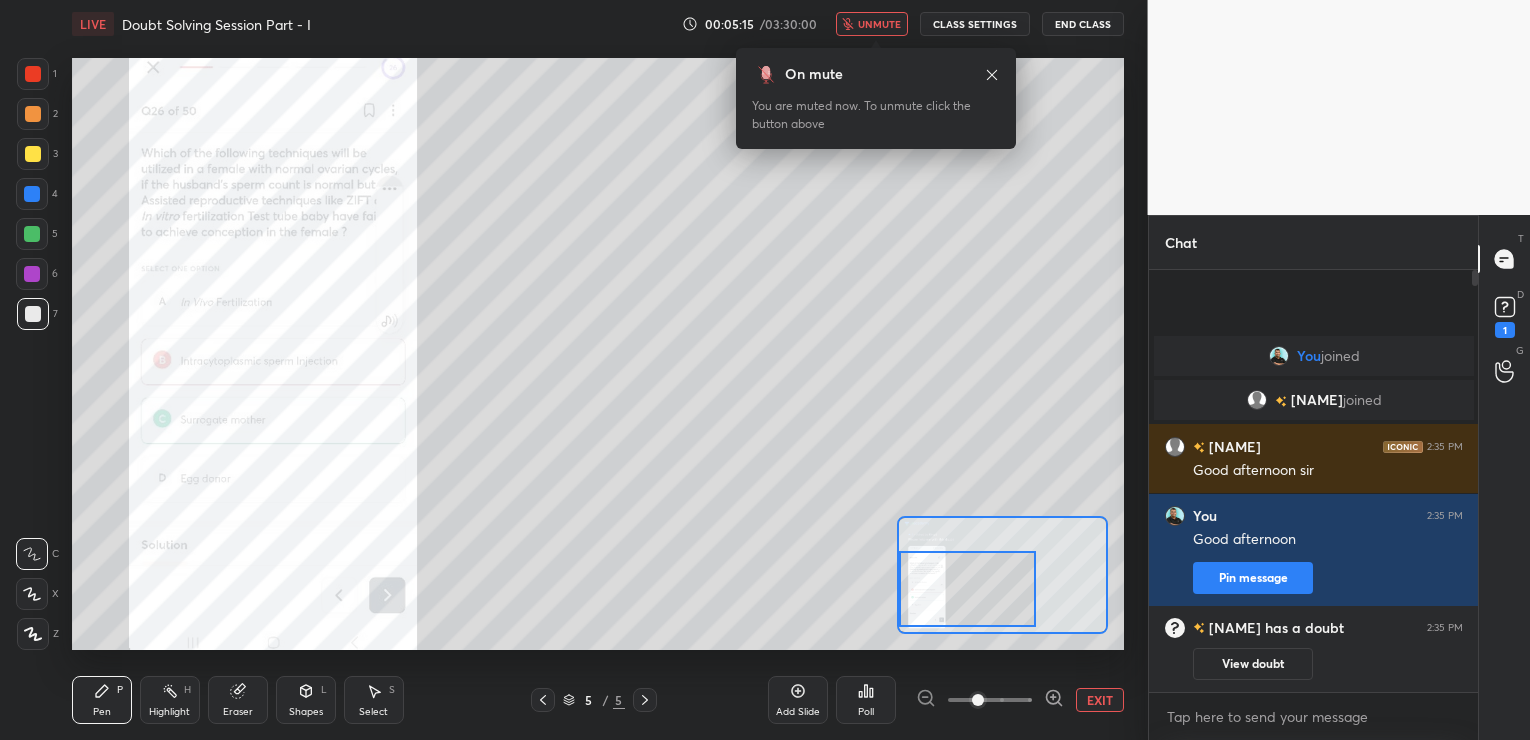 click at bounding box center [968, 589] 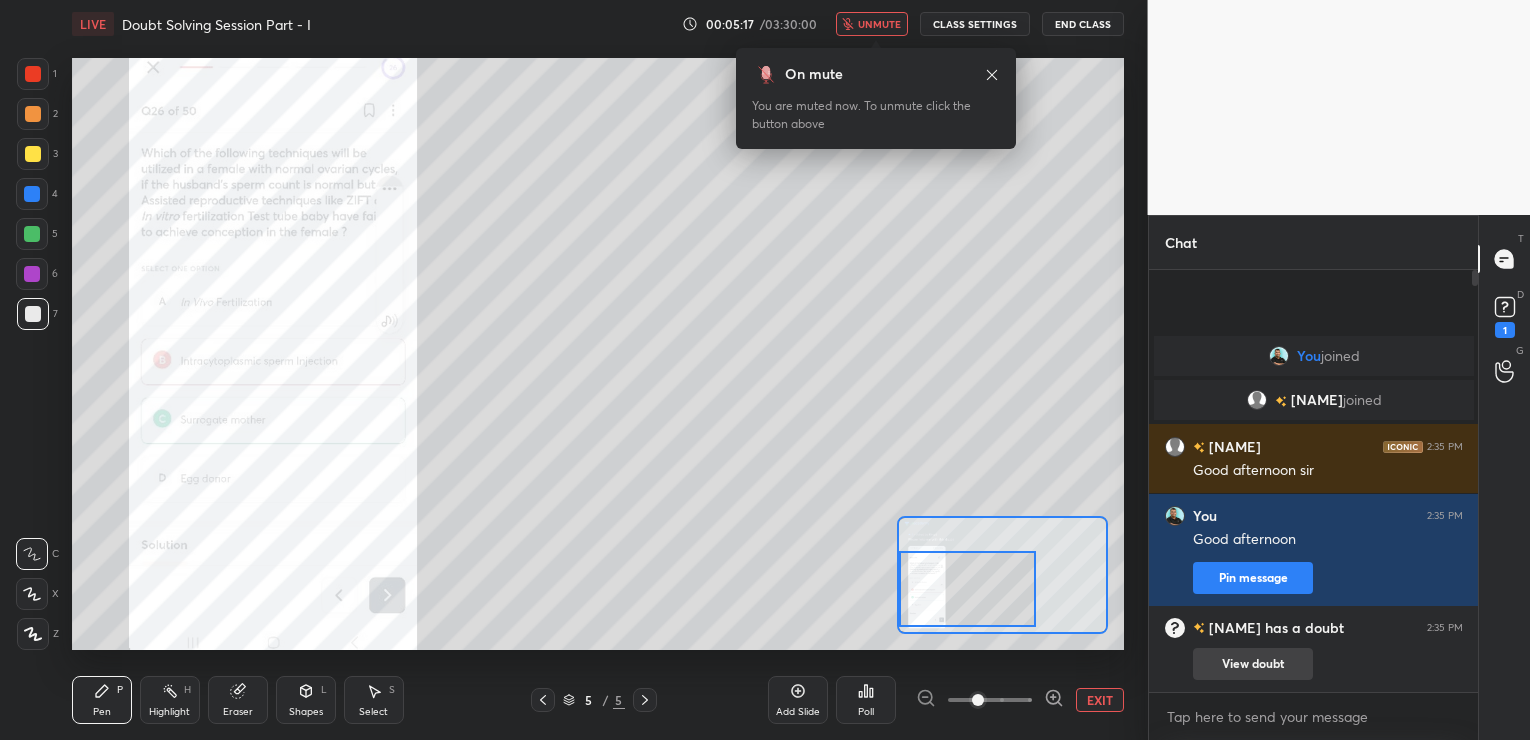 click on "View doubt" at bounding box center (1253, 664) 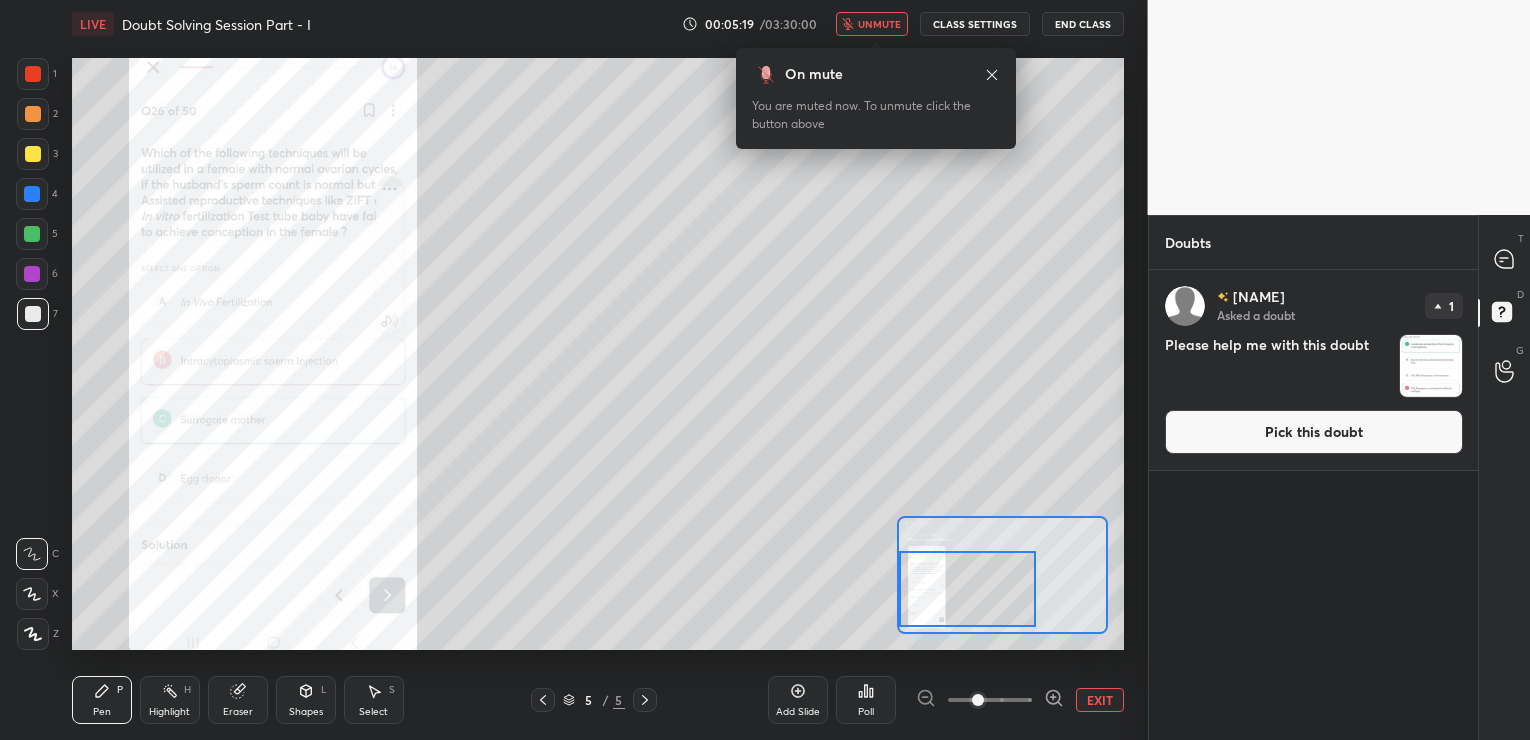 click on "Pick this doubt" at bounding box center (1314, 432) 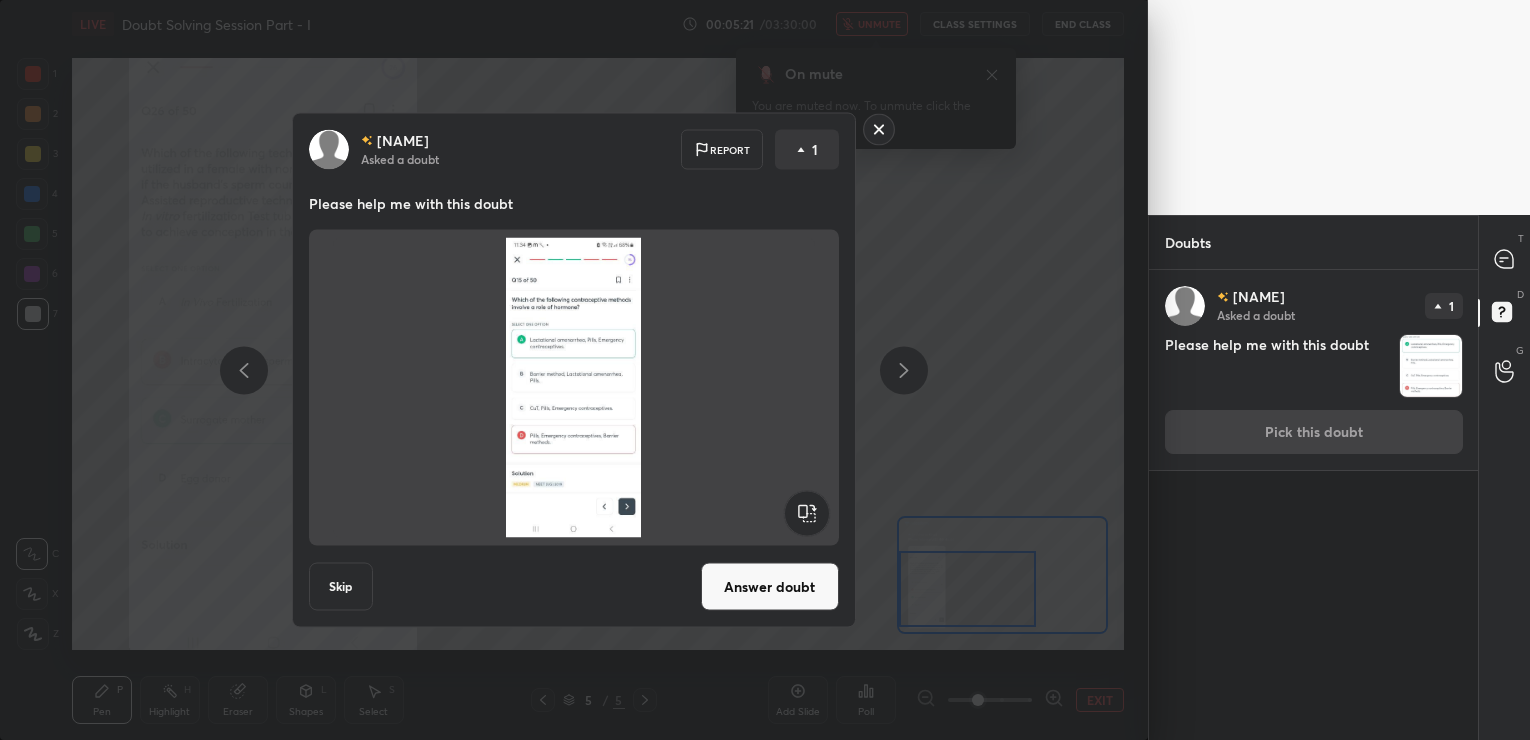 click on "Answer doubt" at bounding box center (770, 587) 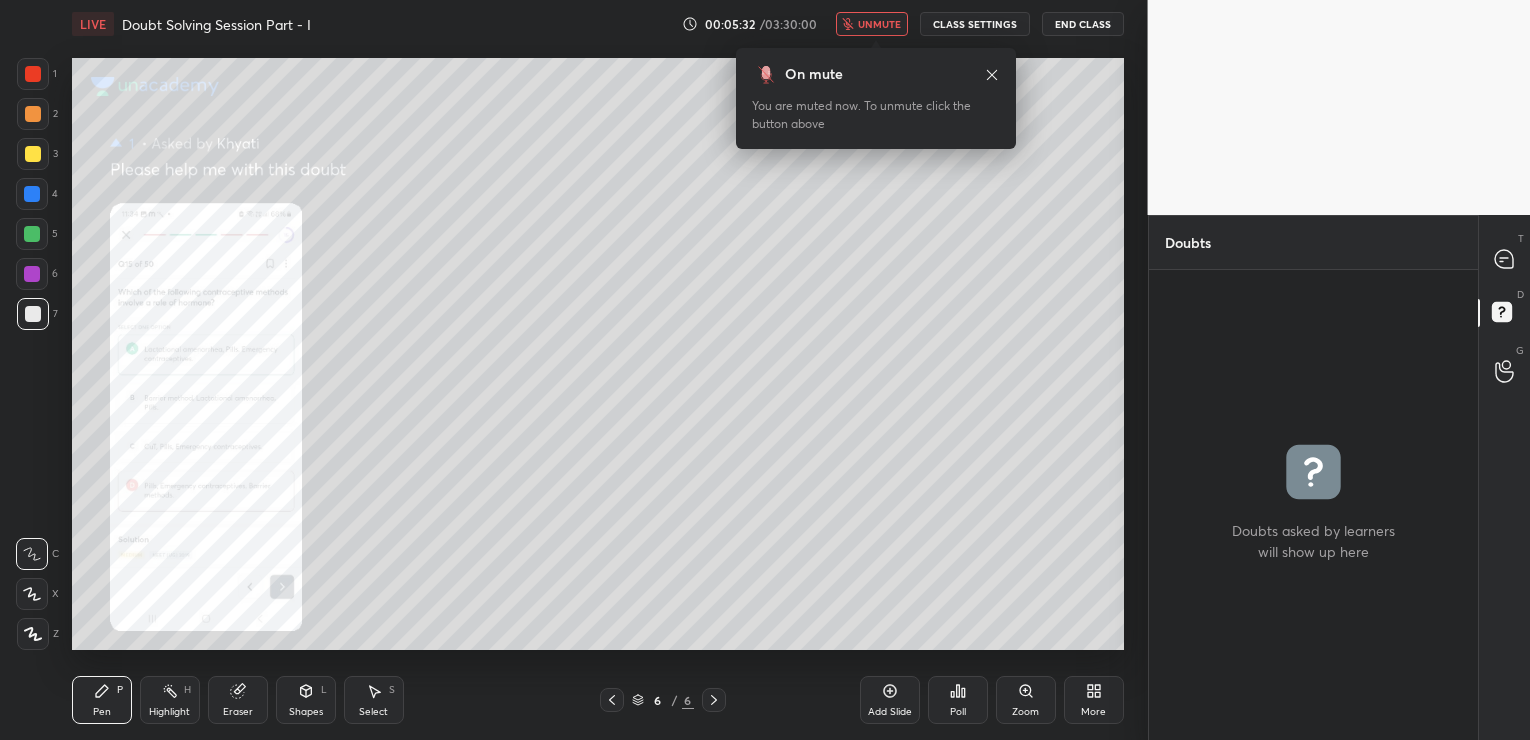 click on "unmute" at bounding box center [872, 24] 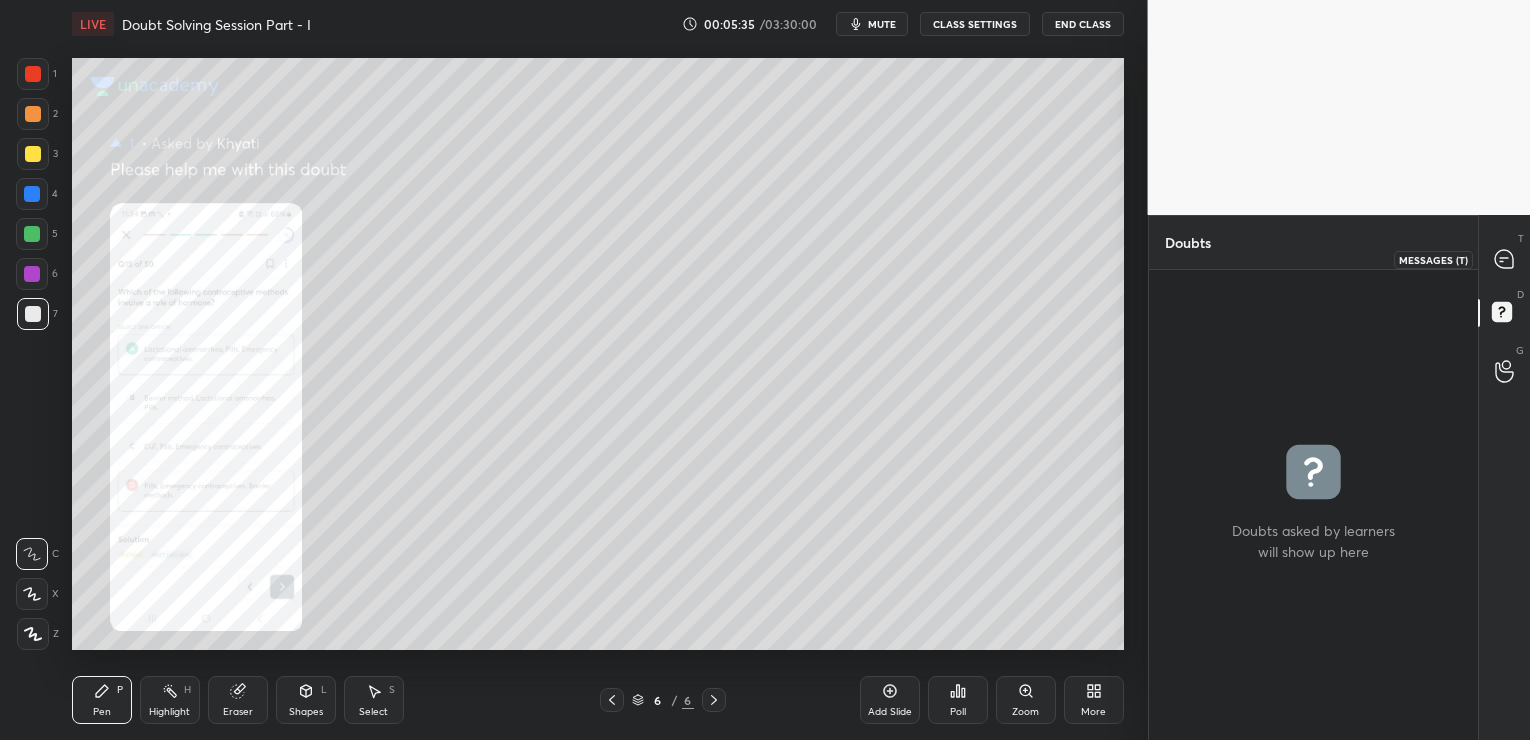 click 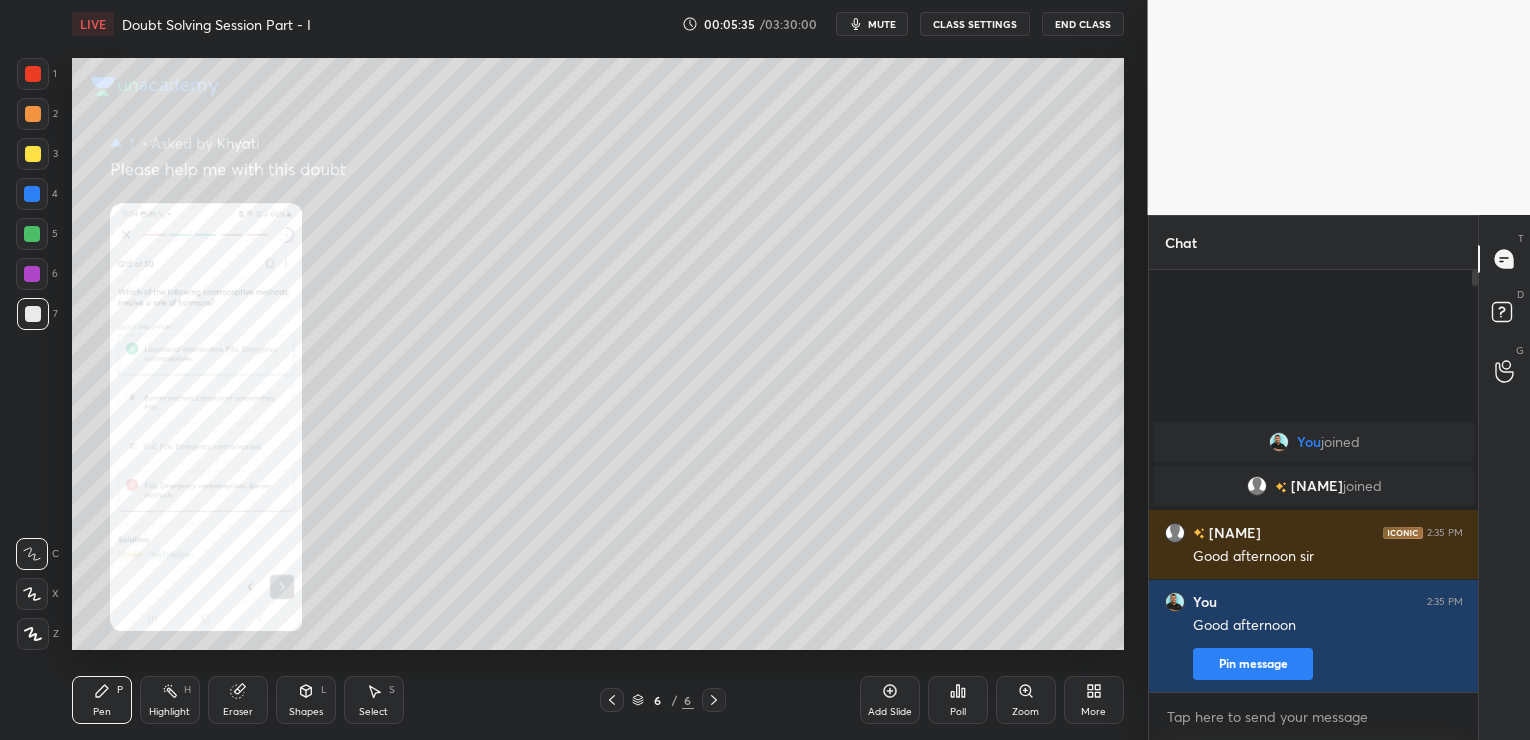 scroll, scrollTop: 7, scrollLeft: 7, axis: both 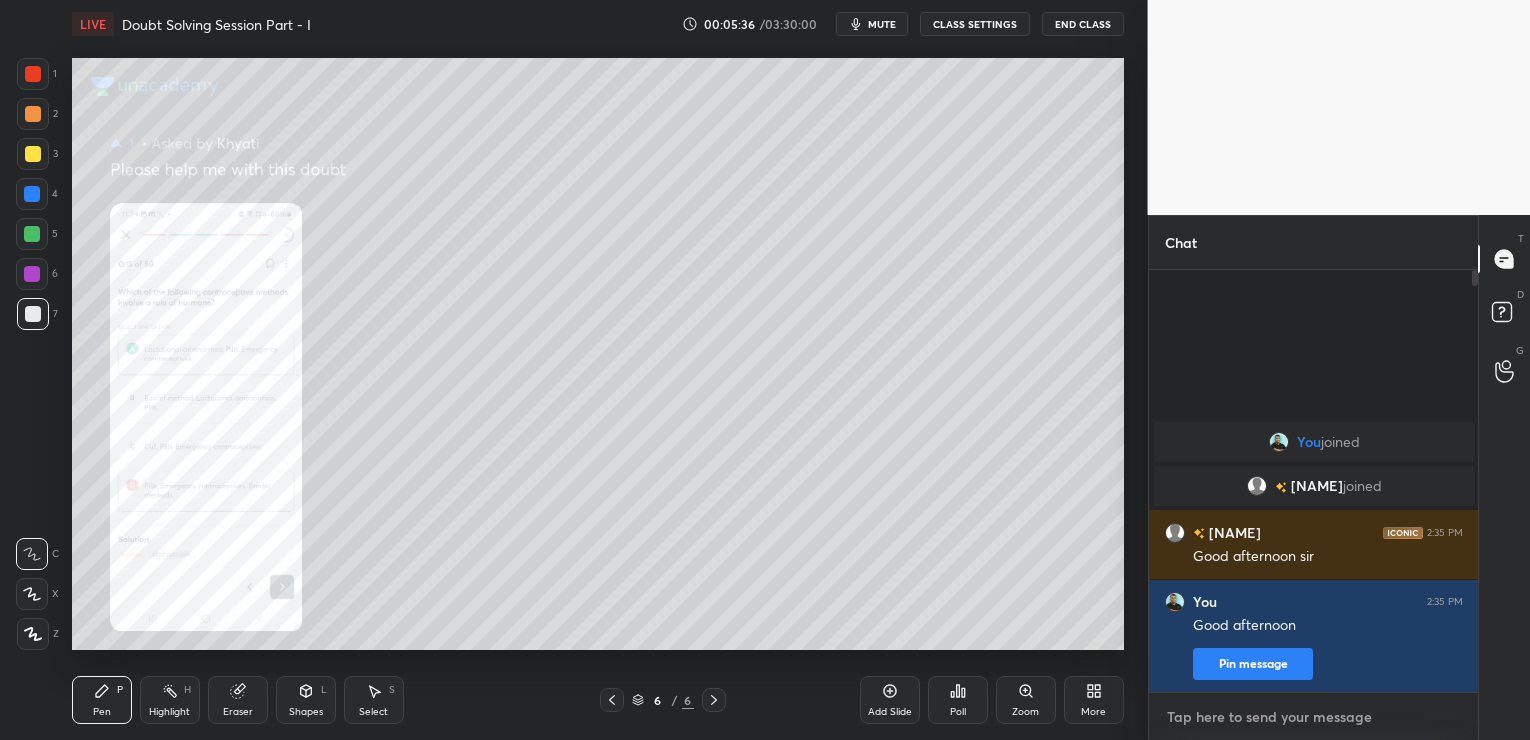 click at bounding box center (1314, 717) 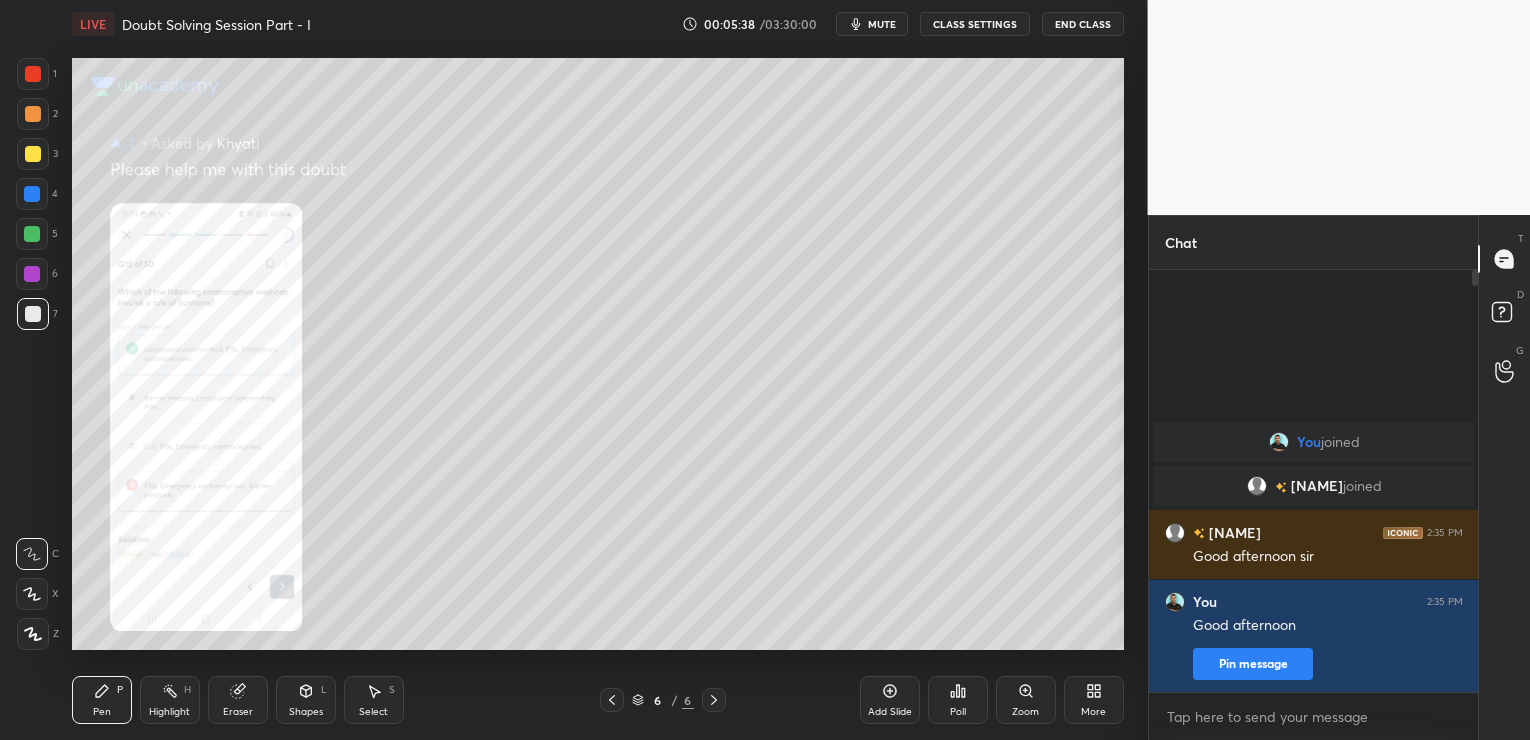 click on "mute" at bounding box center [882, 24] 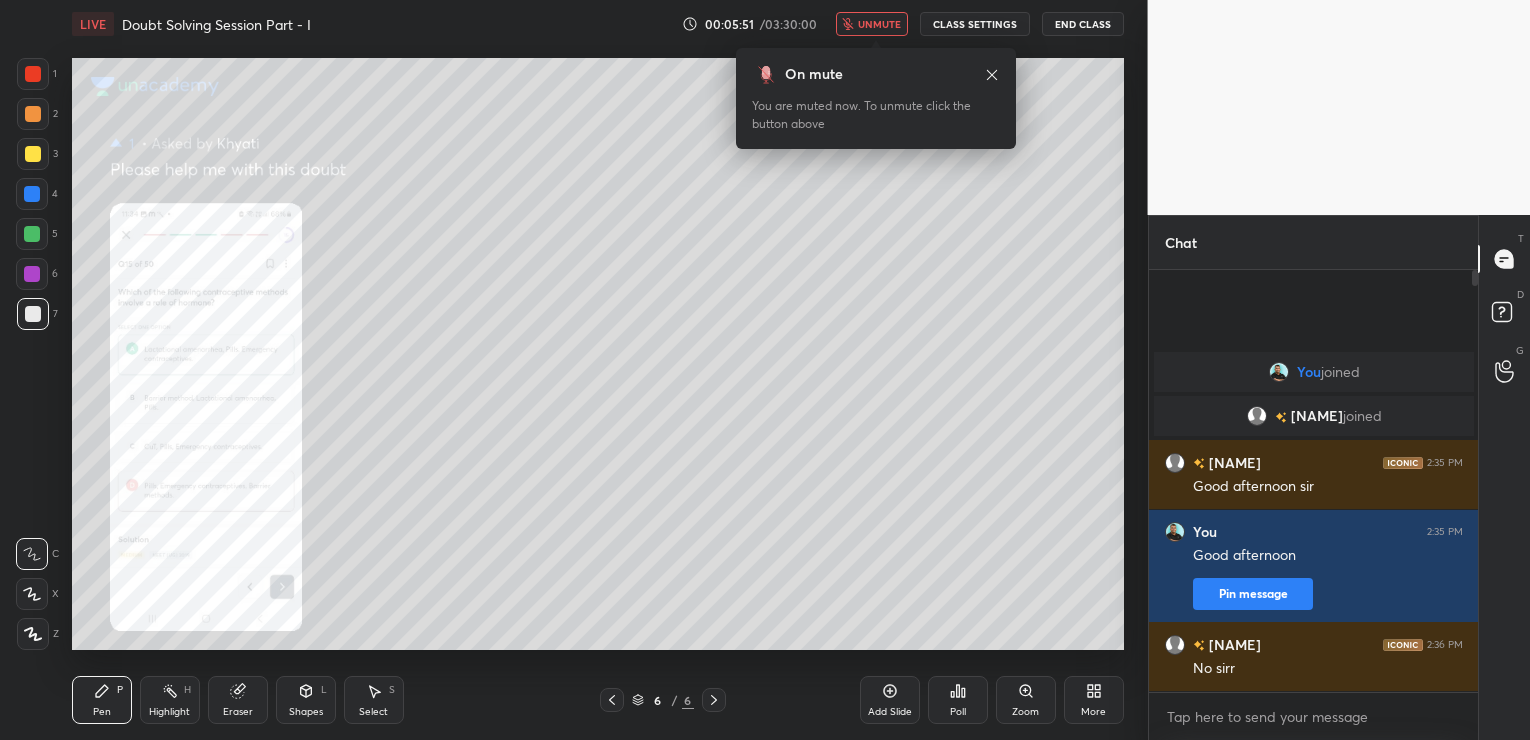 click on "Zoom" at bounding box center (1026, 700) 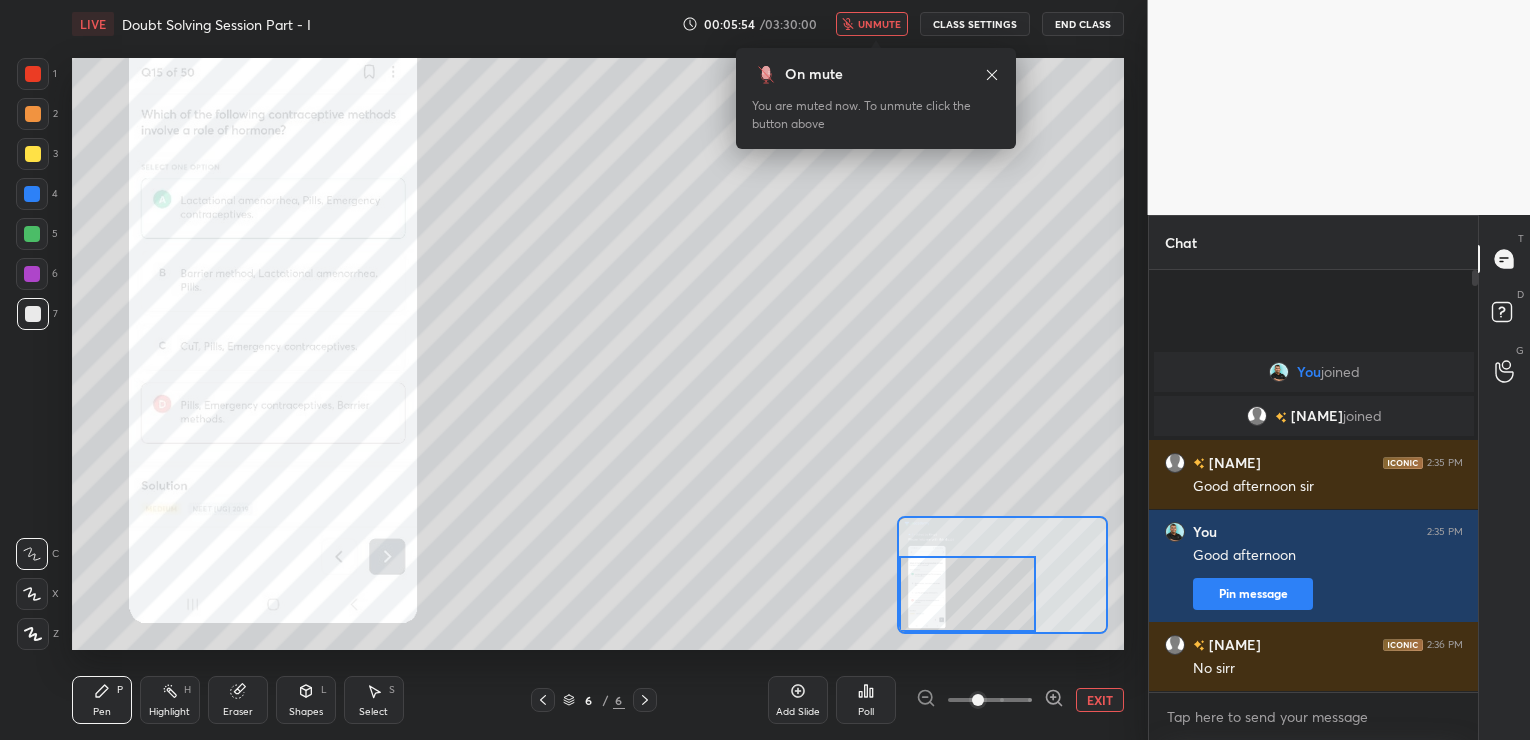 click on "Setting up your live class Poll for   secs No correct answer Start poll" at bounding box center [598, 354] 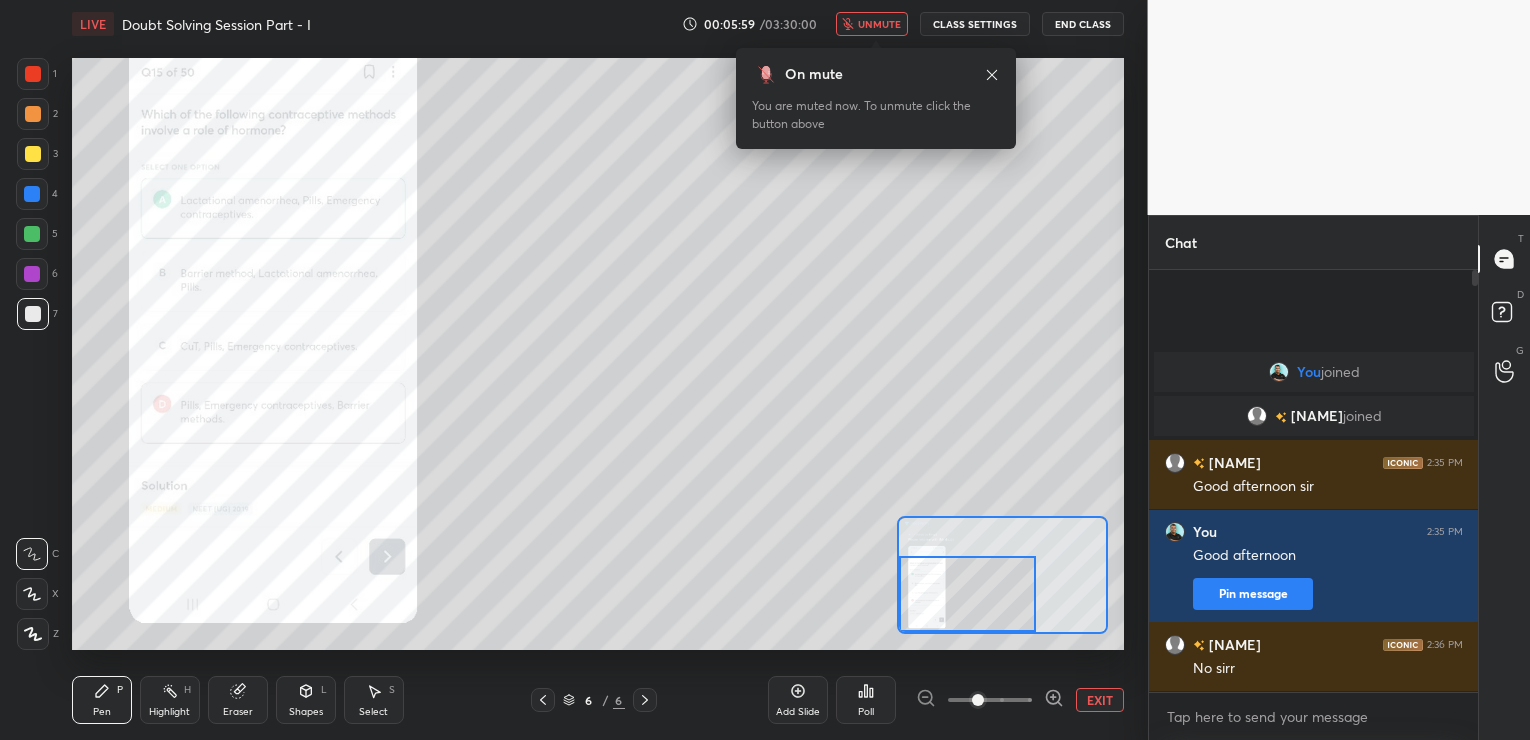 click at bounding box center (33, 74) 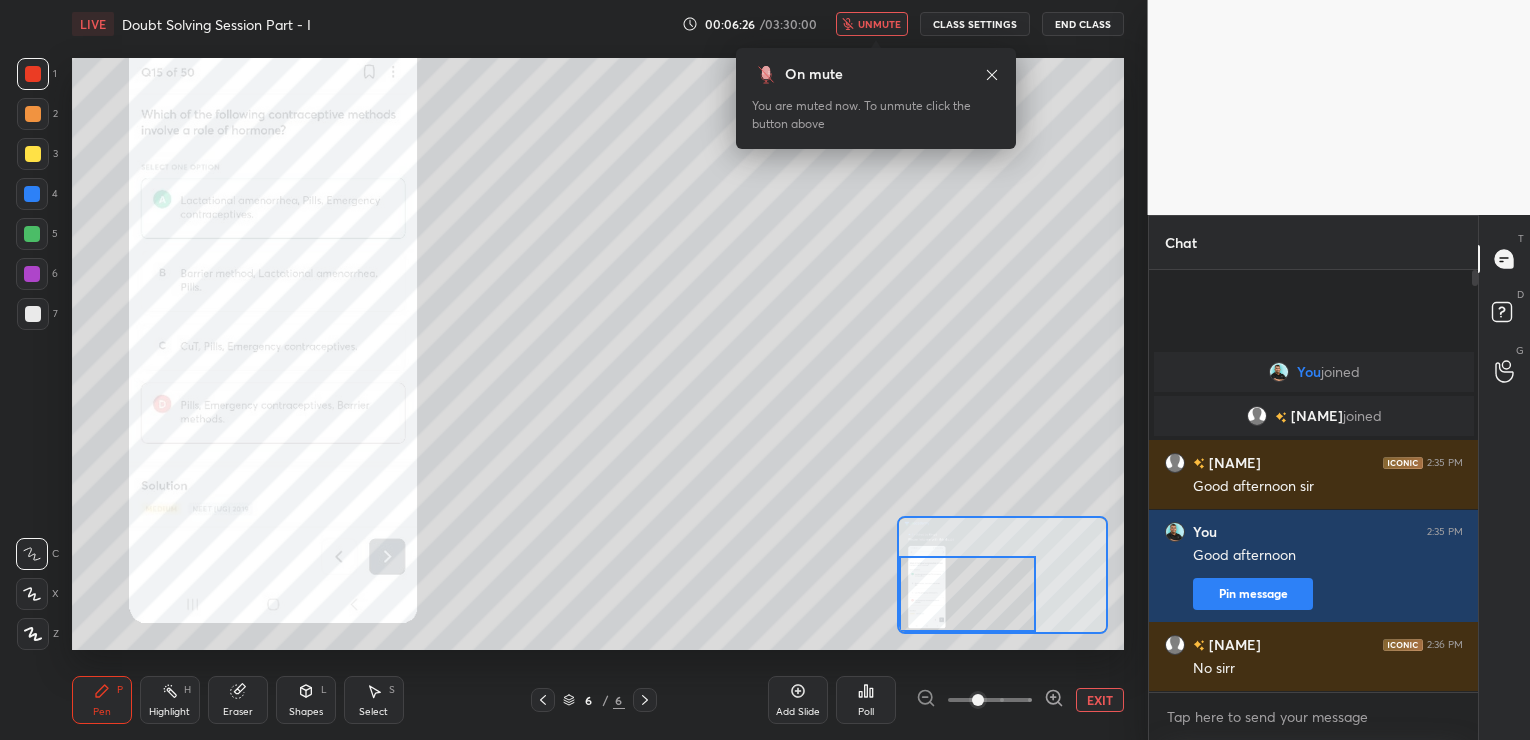 click on "unmute" at bounding box center [879, 24] 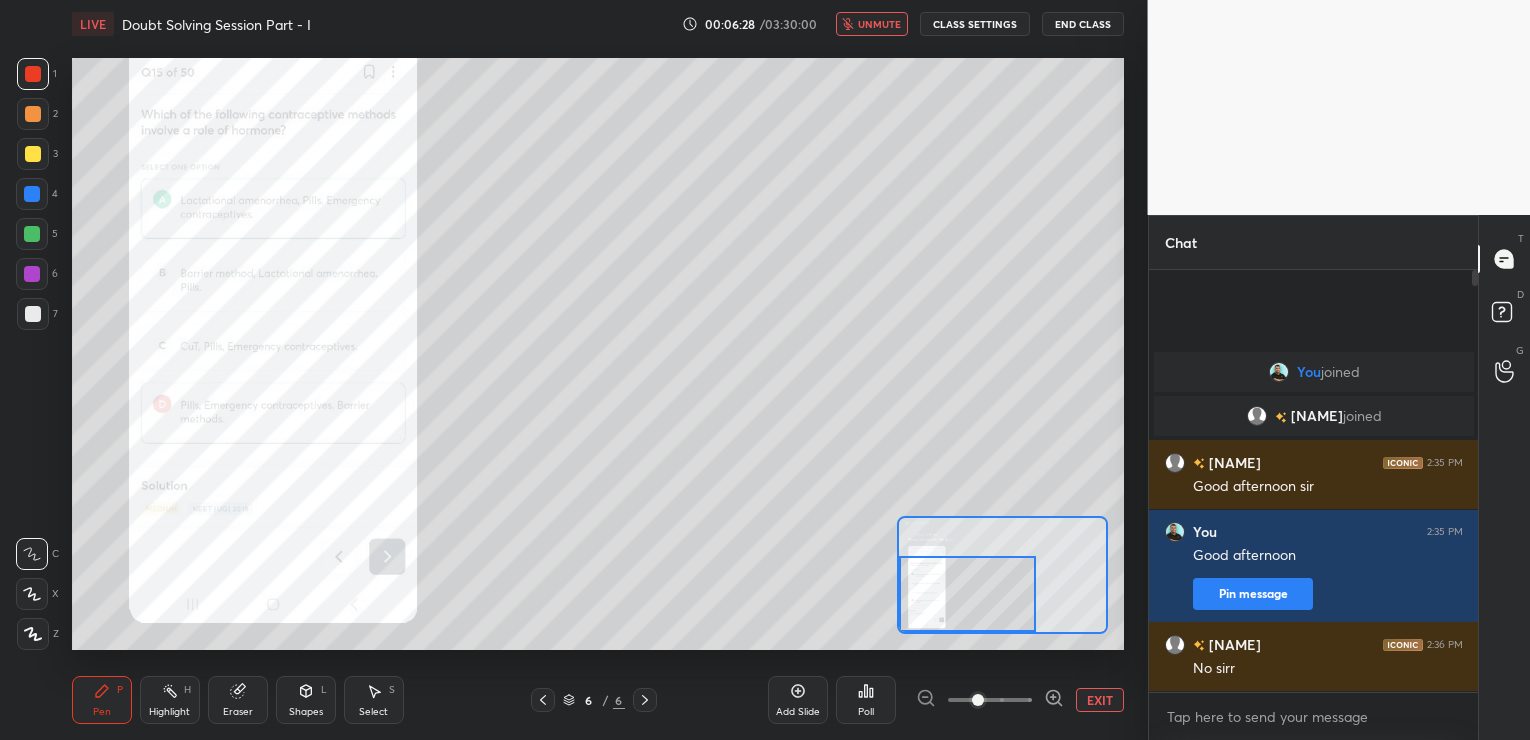click on "unmute" at bounding box center [872, 24] 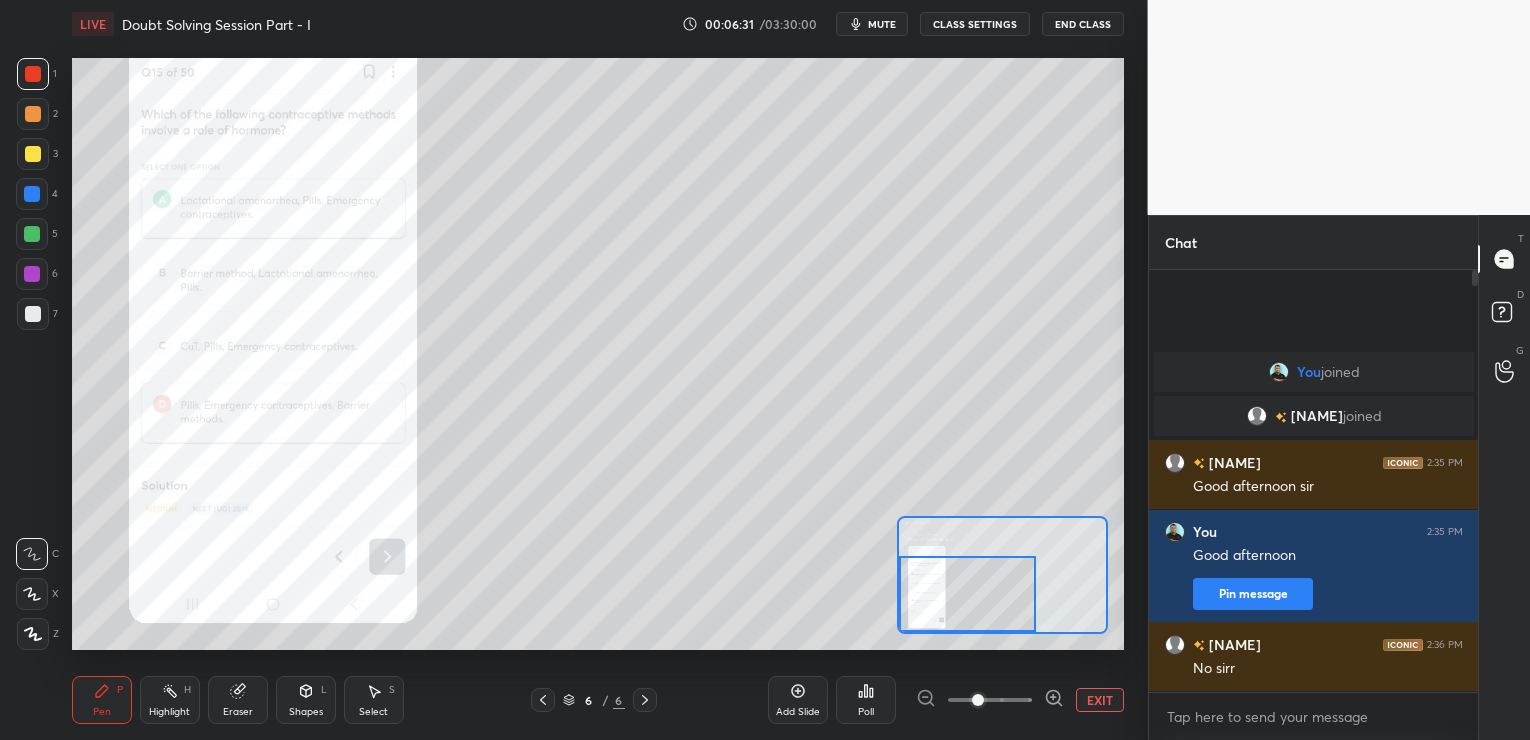 click 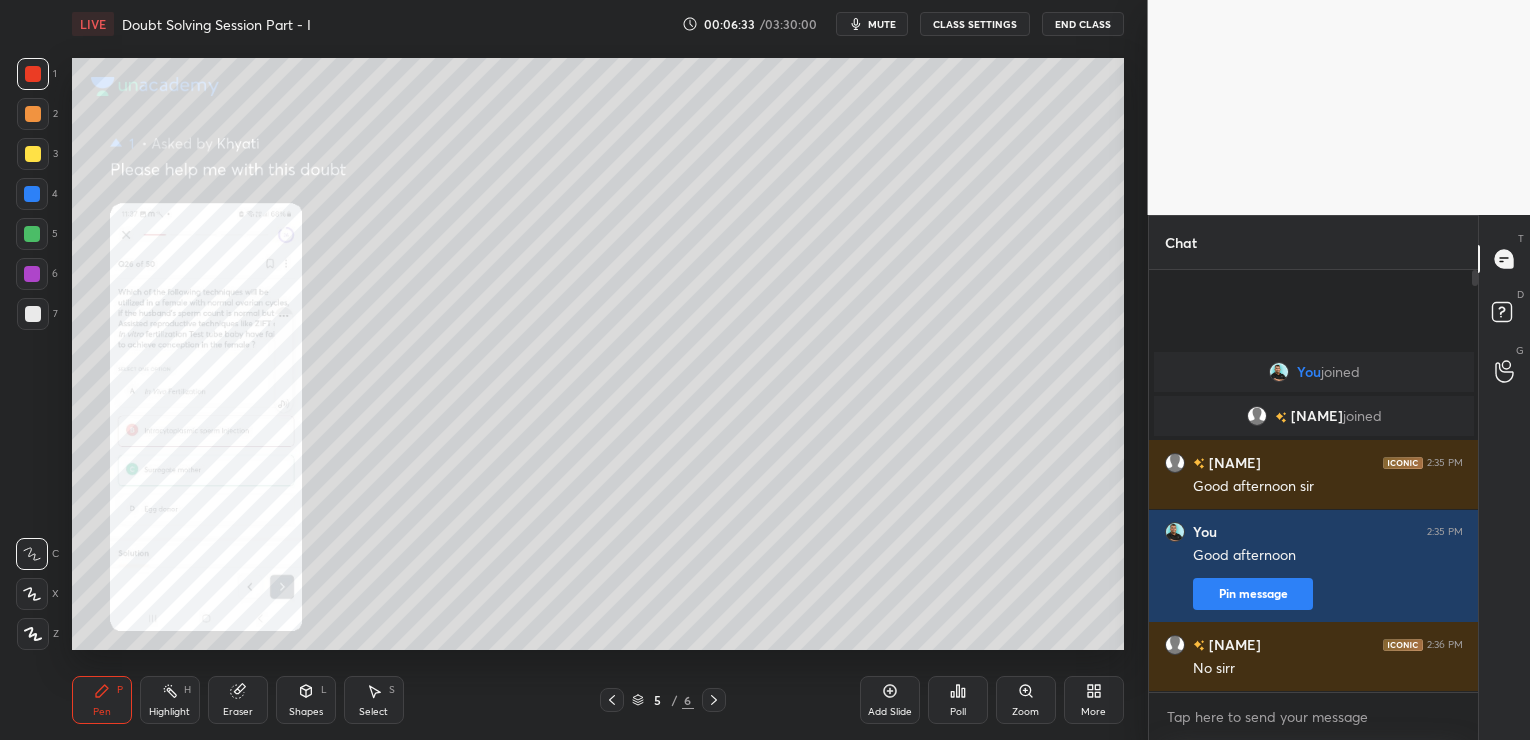 click on "Zoom" at bounding box center [1025, 712] 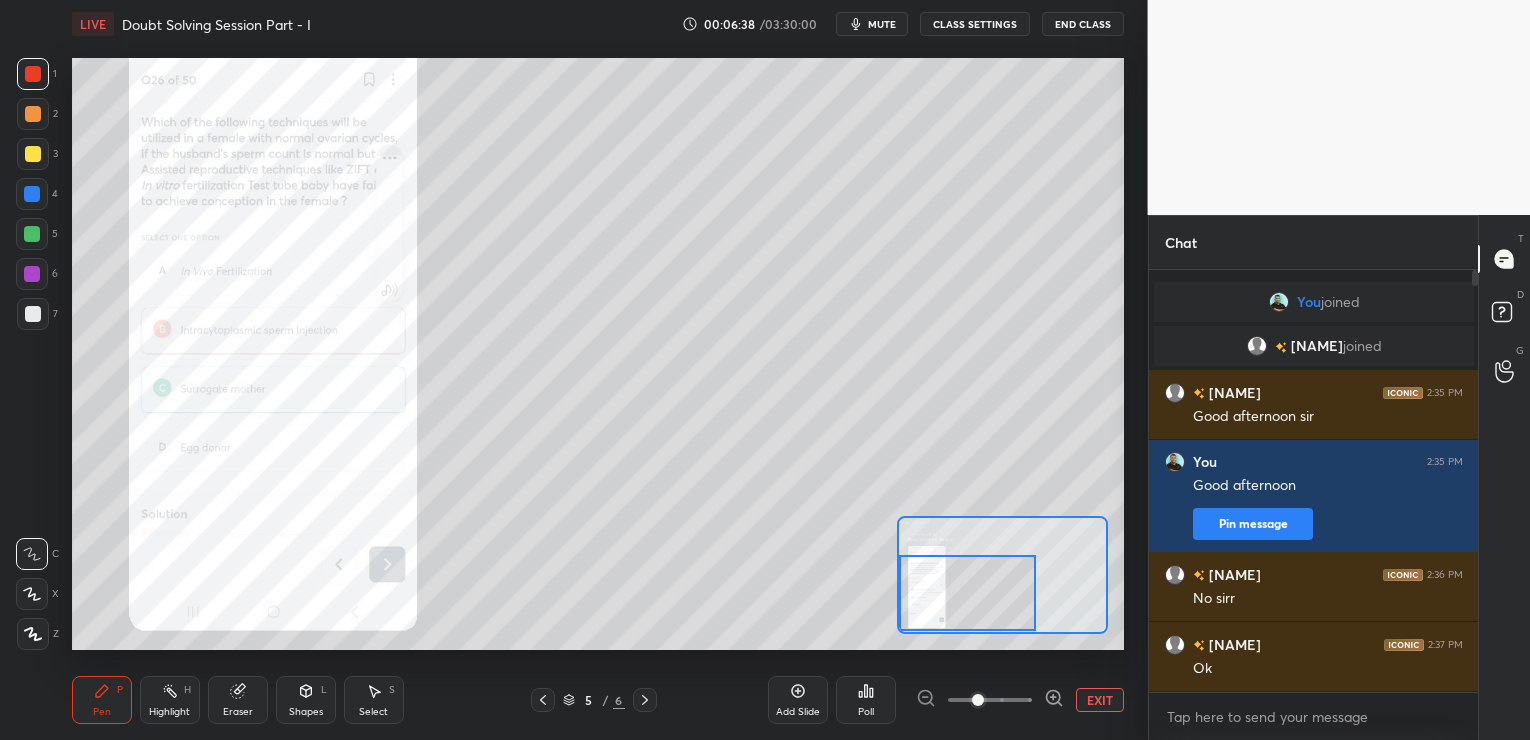 drag, startPoint x: 1028, startPoint y: 568, endPoint x: 905, endPoint y: 584, distance: 124.036285 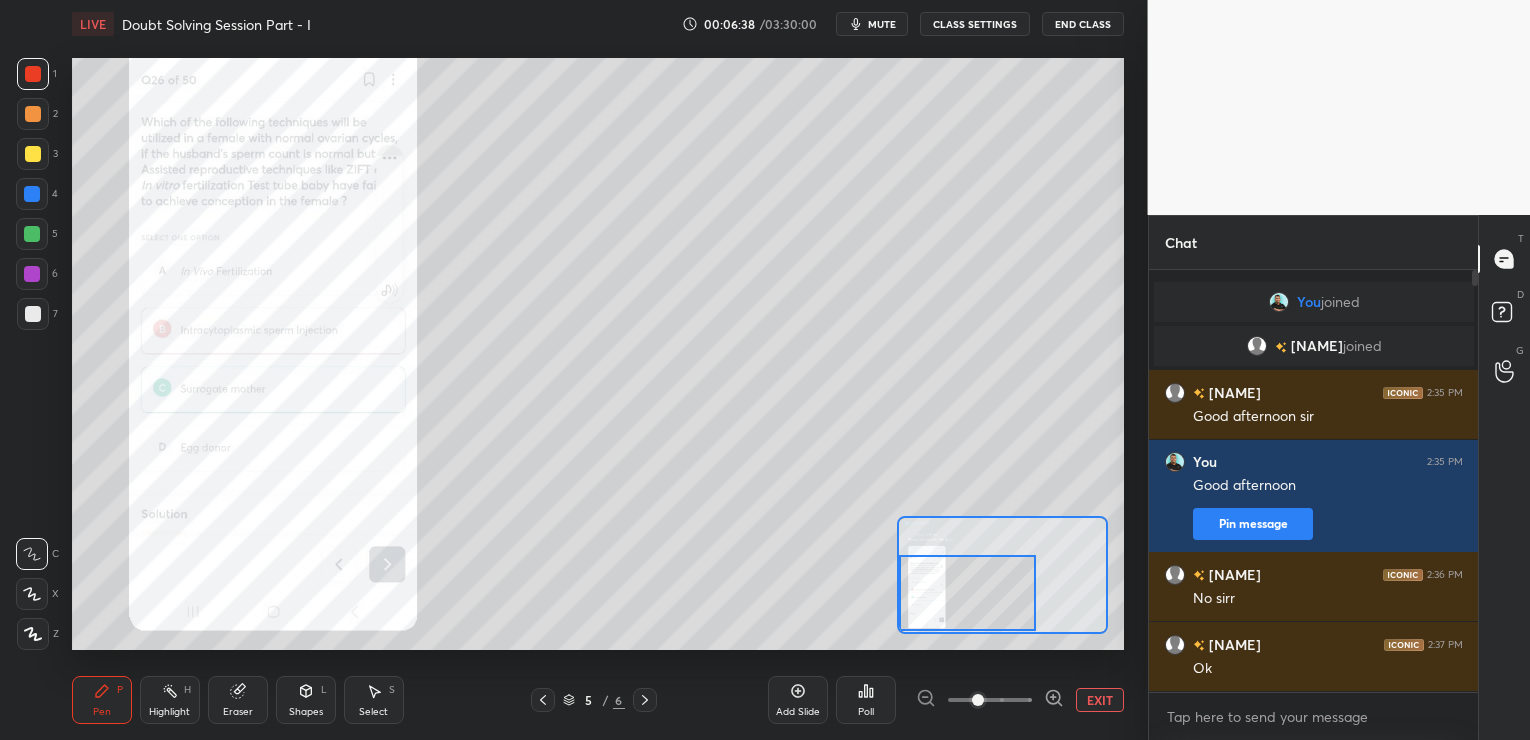 click at bounding box center (968, 593) 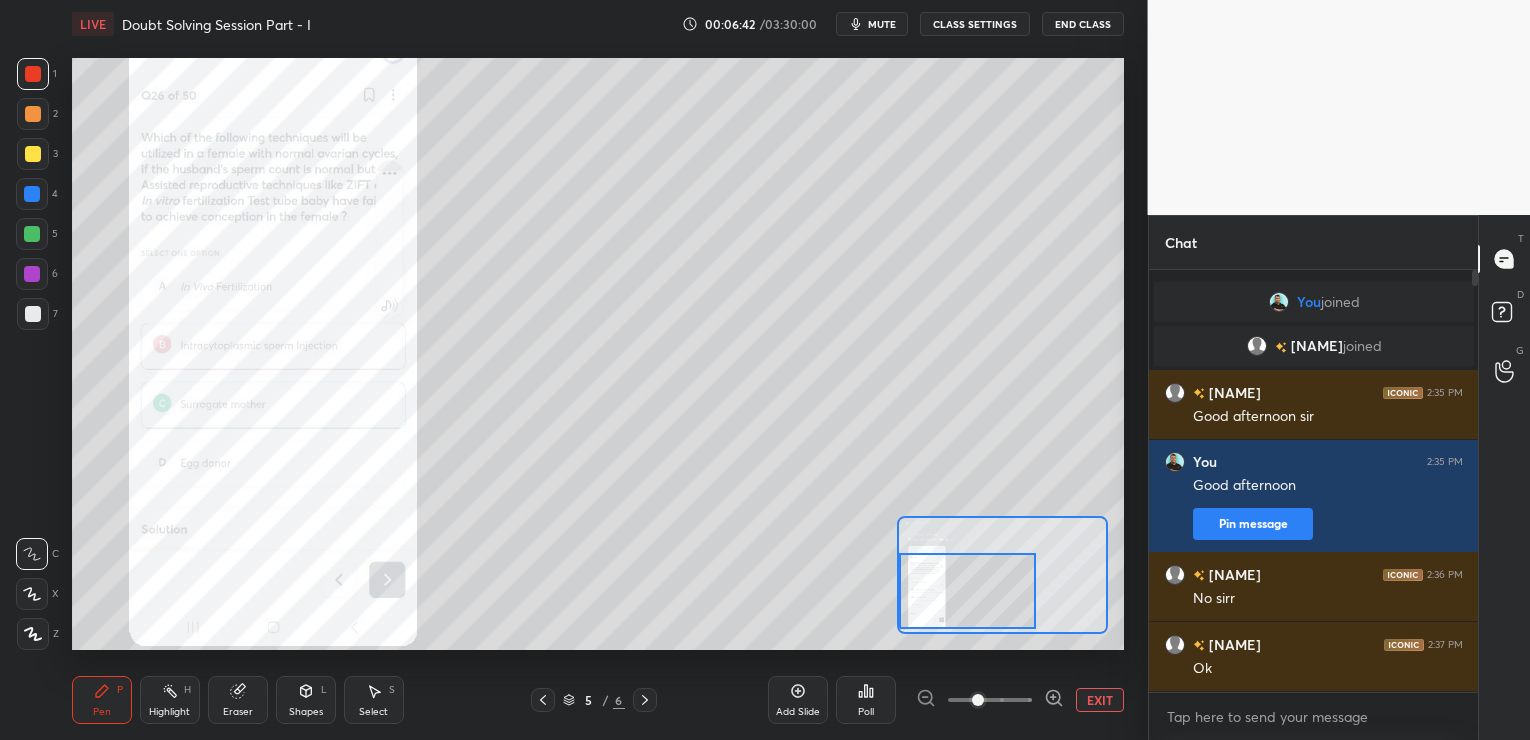 click at bounding box center [990, 700] 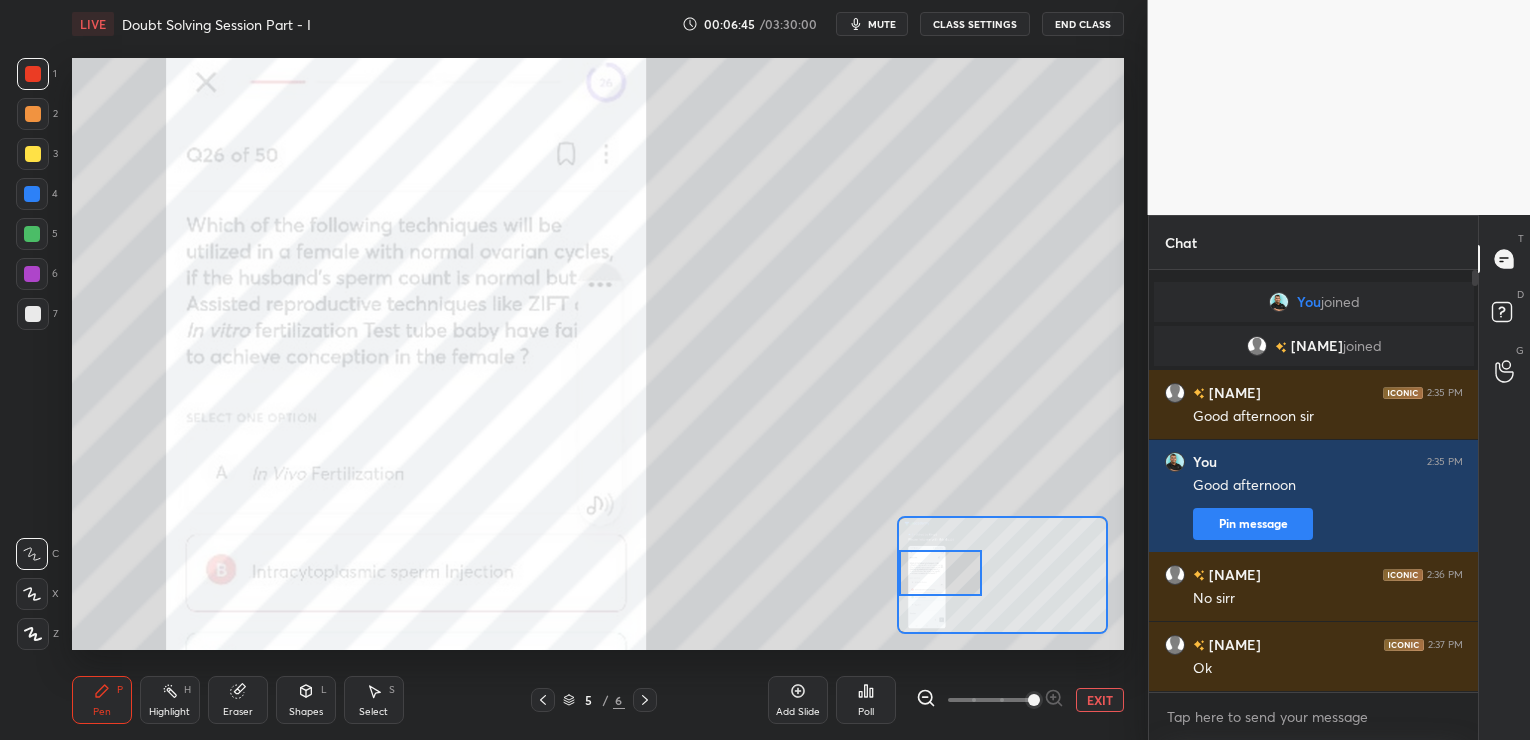 click at bounding box center (940, 573) 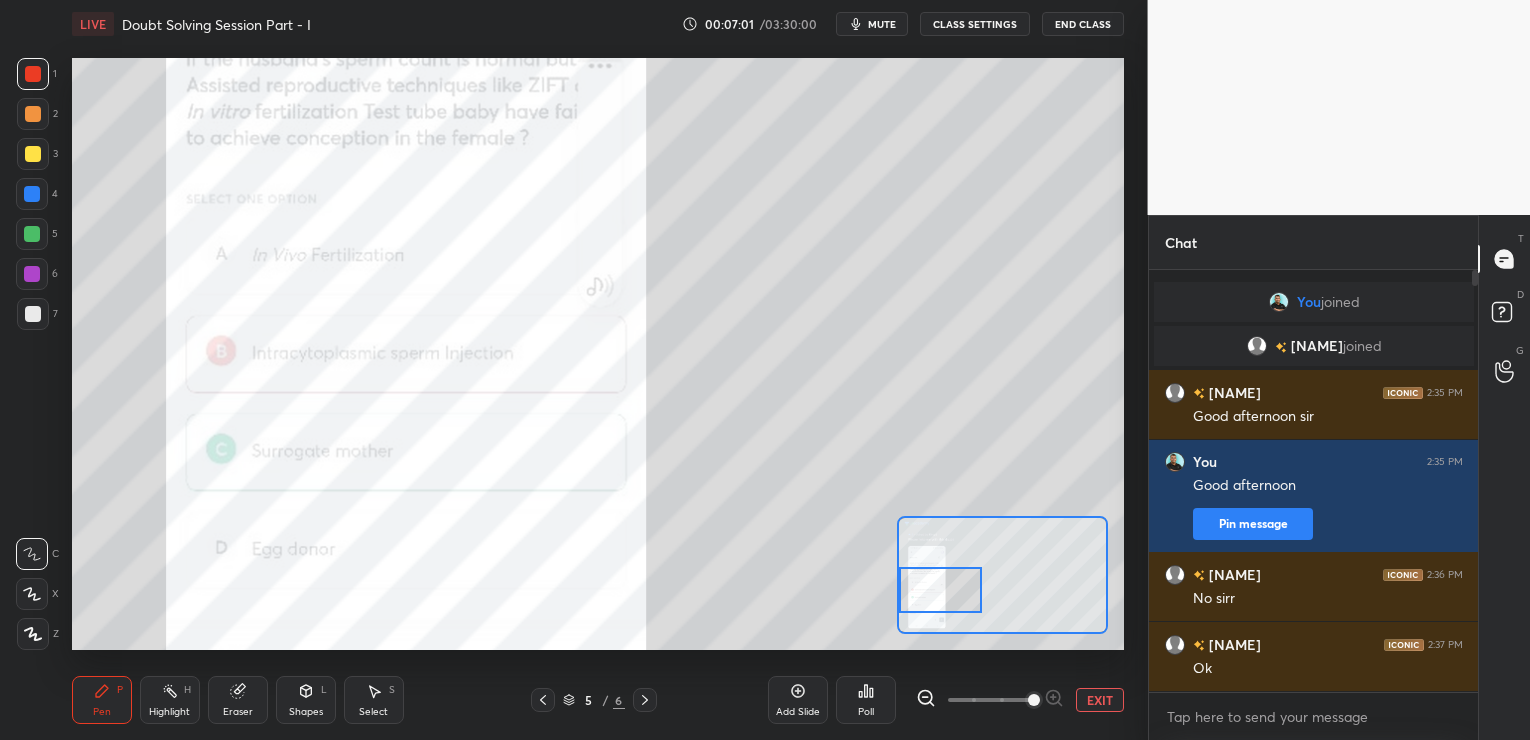 drag, startPoint x: 935, startPoint y: 566, endPoint x: 935, endPoint y: 583, distance: 17 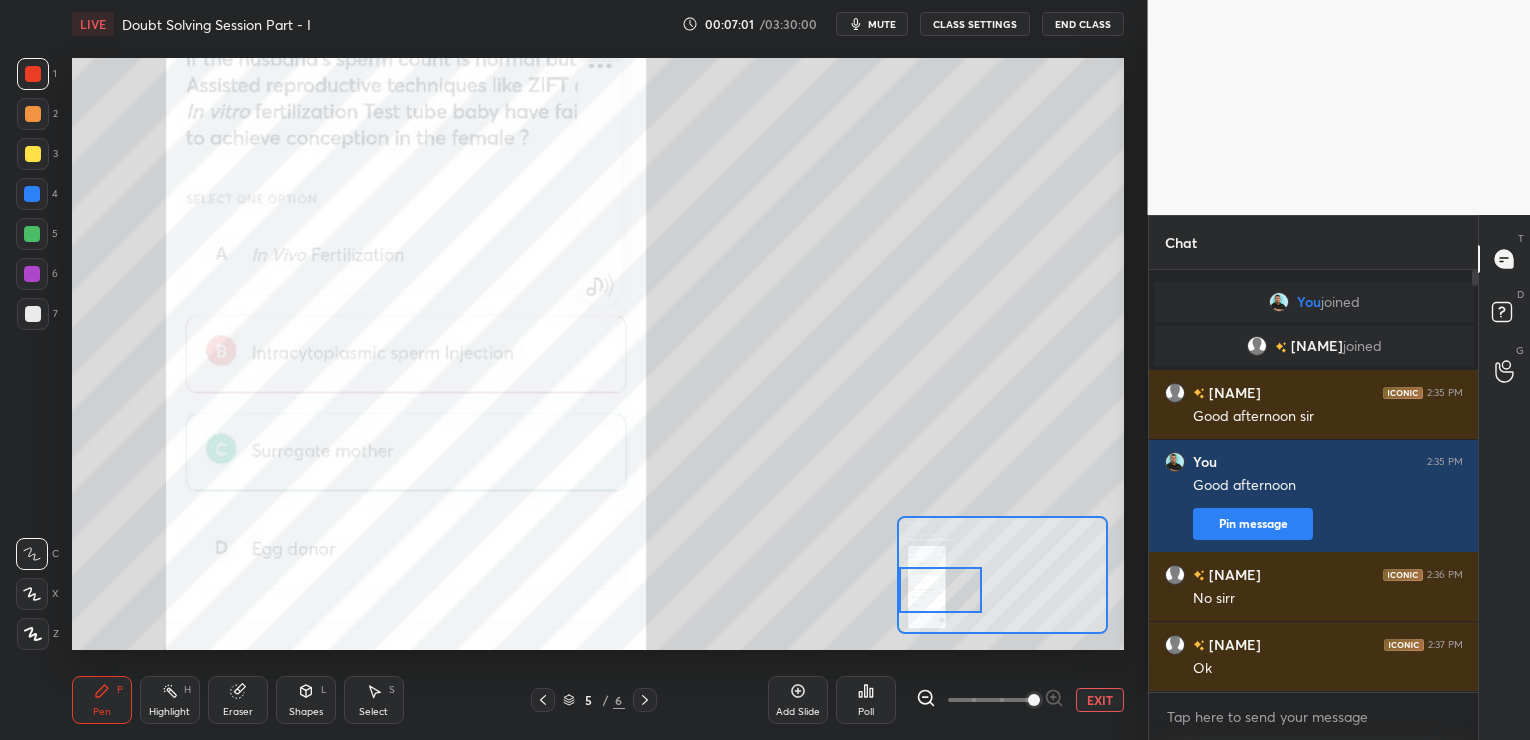 click at bounding box center (940, 590) 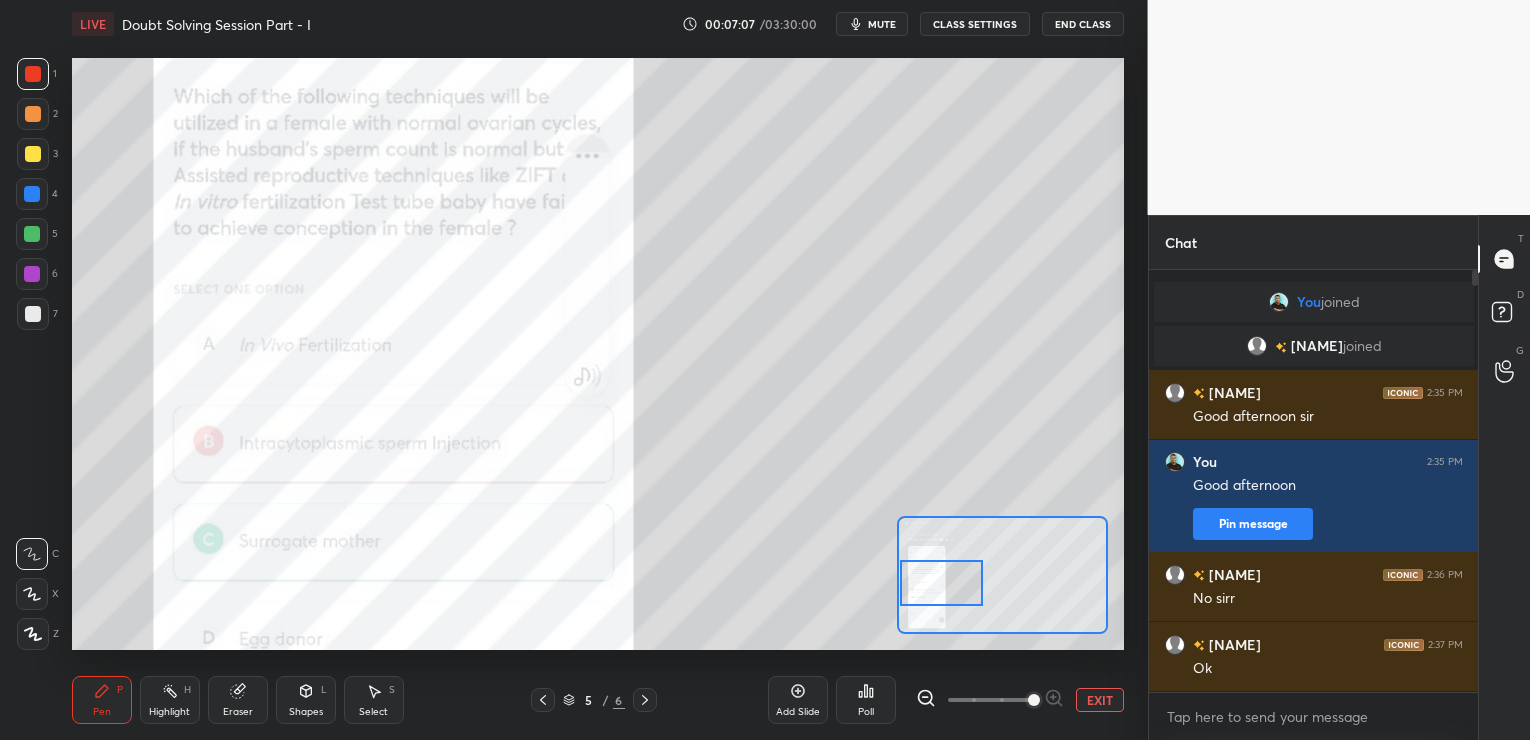 click at bounding box center (941, 583) 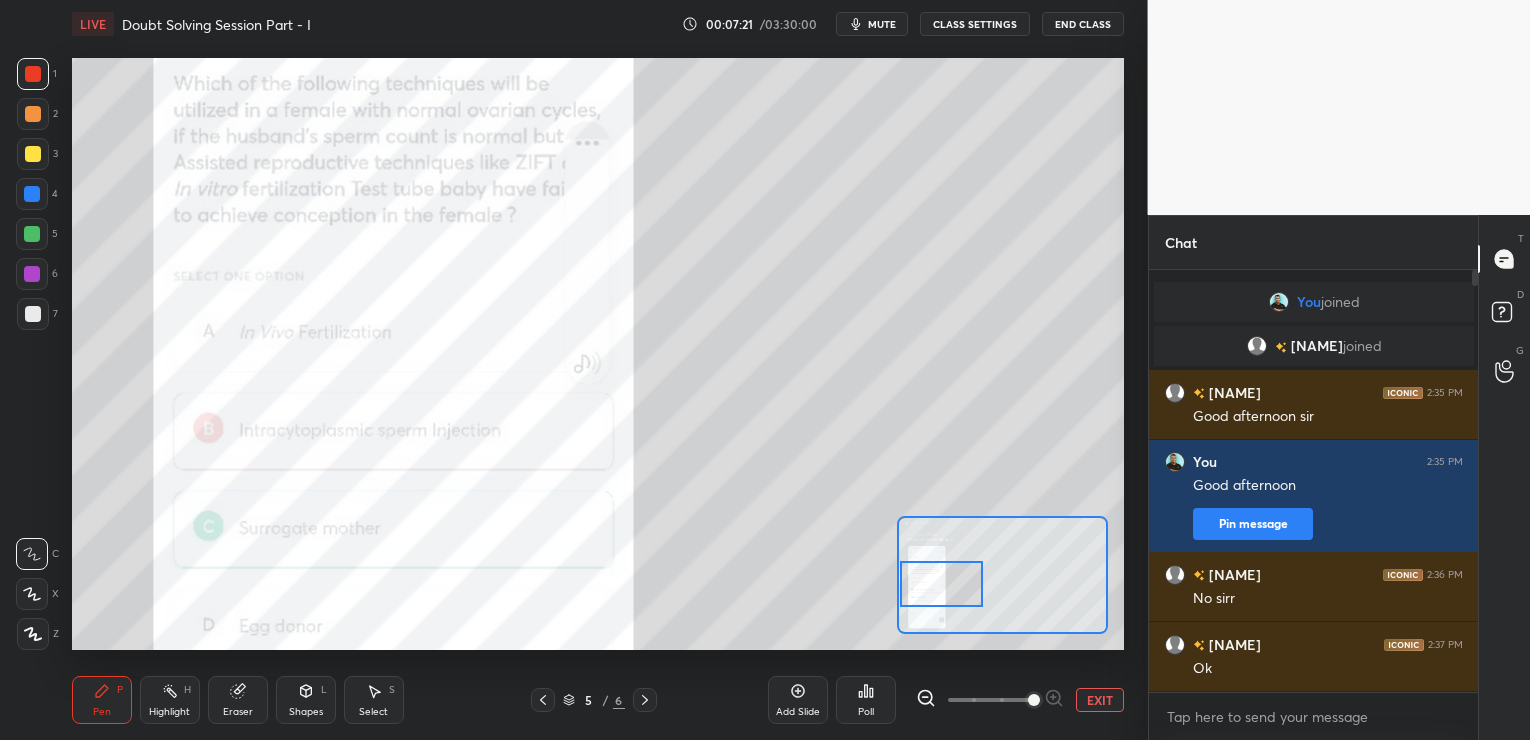 click 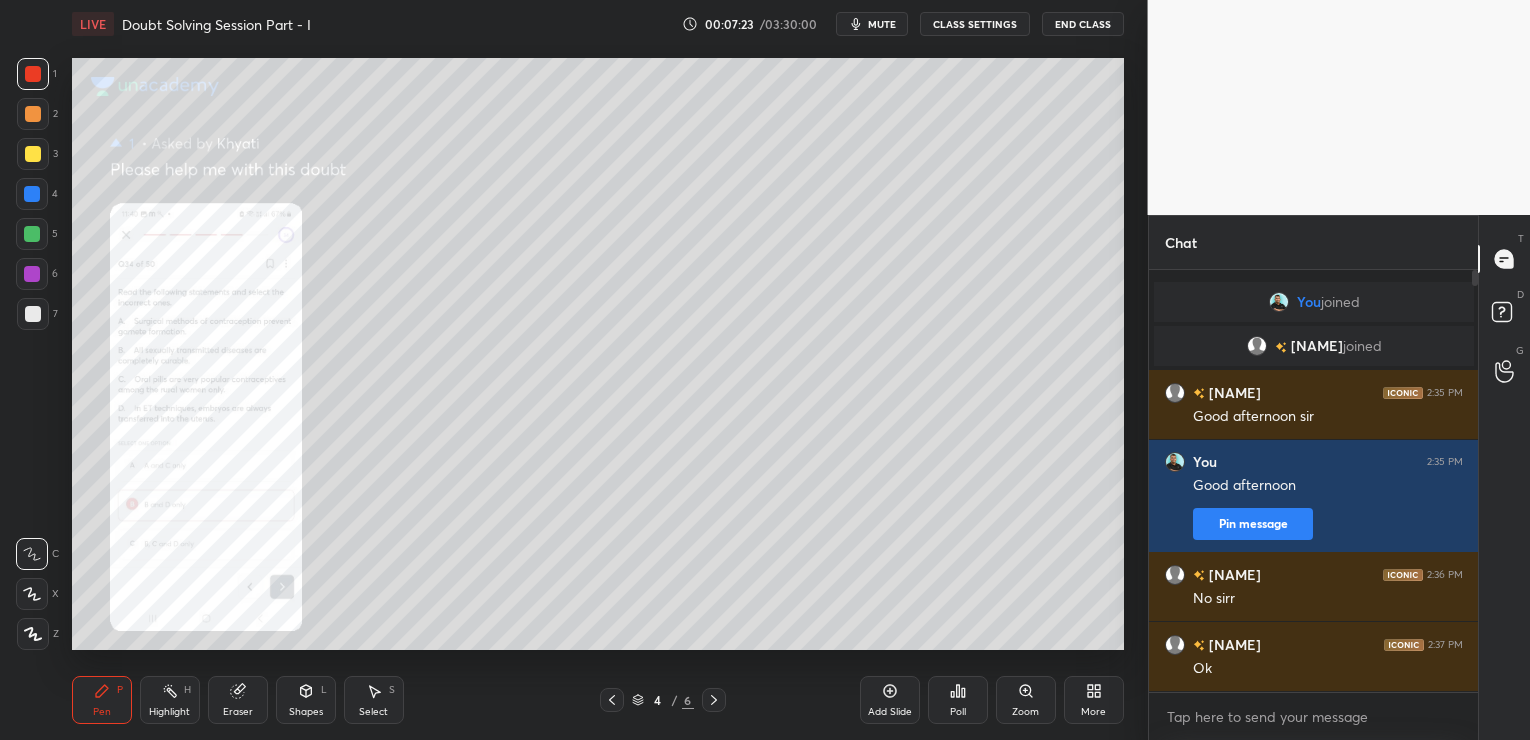 click on "Zoom" at bounding box center [1026, 700] 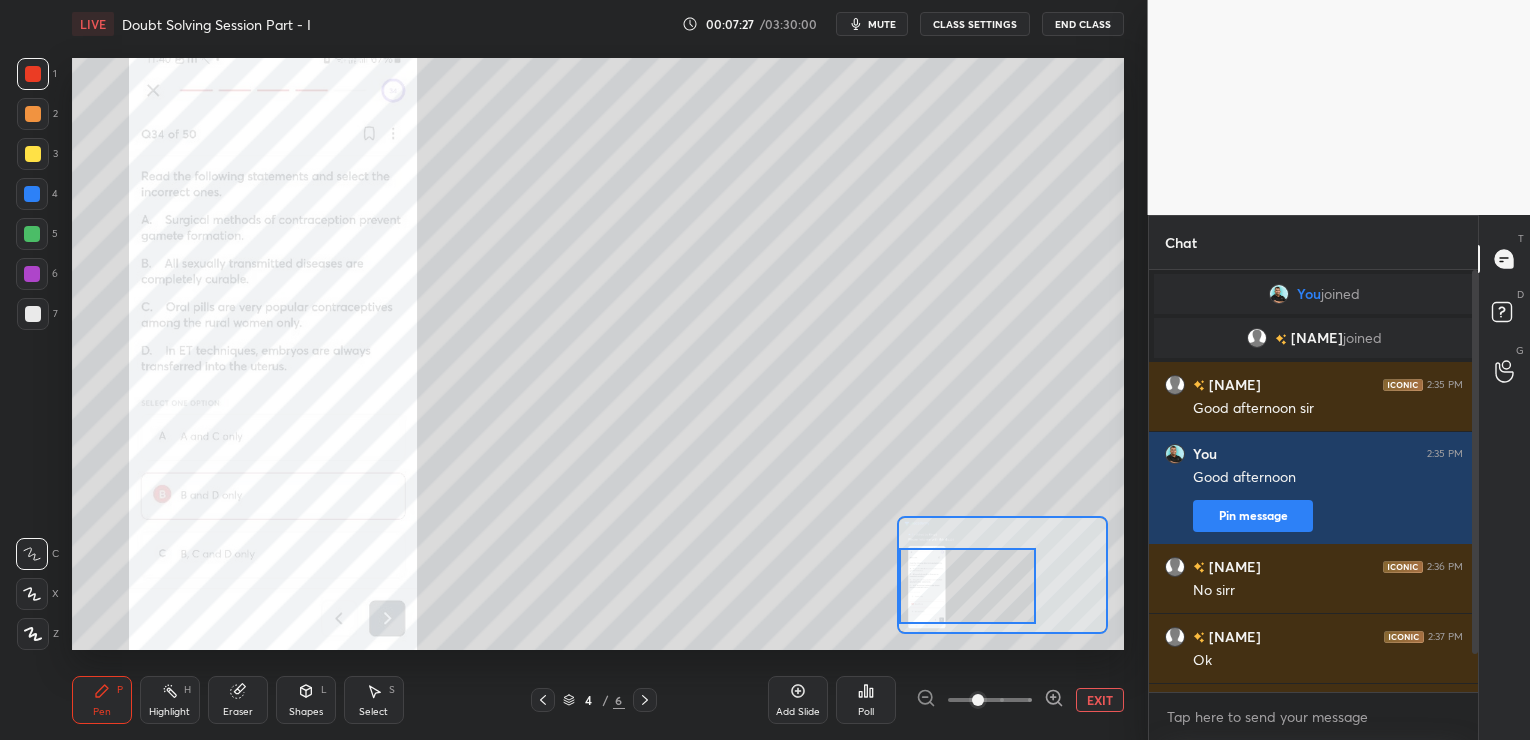 drag, startPoint x: 1028, startPoint y: 575, endPoint x: 926, endPoint y: 591, distance: 103.24728 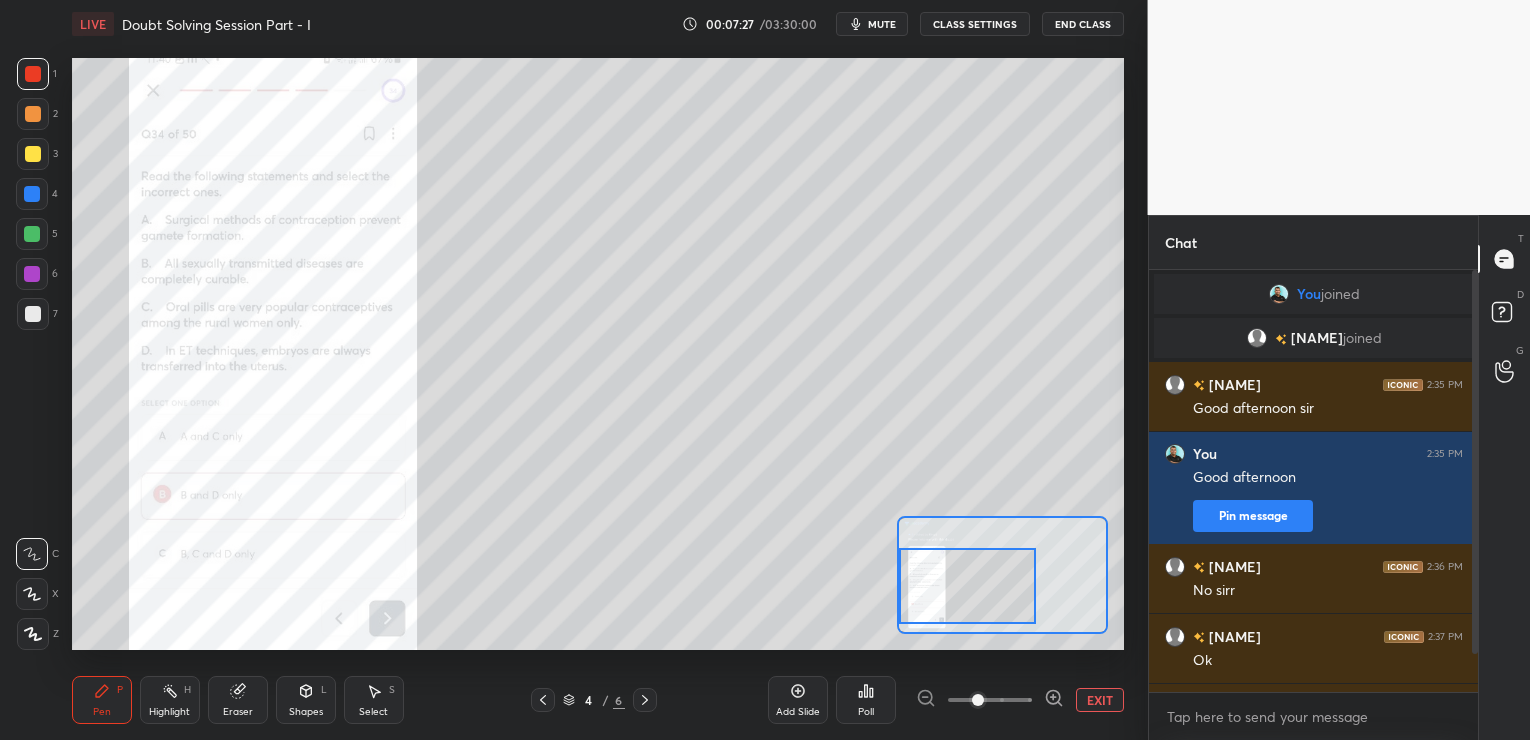 click at bounding box center [968, 586] 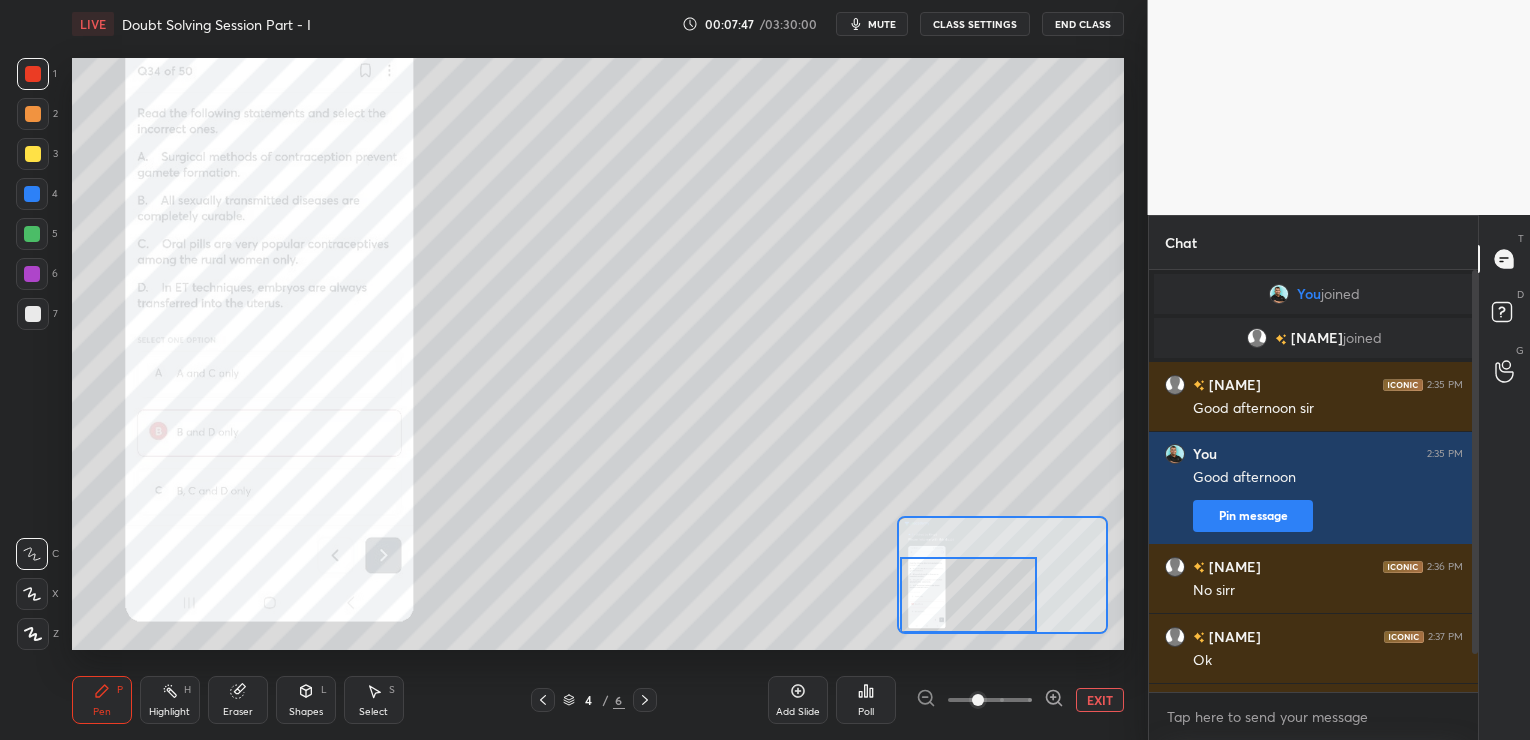 drag, startPoint x: 931, startPoint y: 581, endPoint x: 932, endPoint y: 591, distance: 10.049875 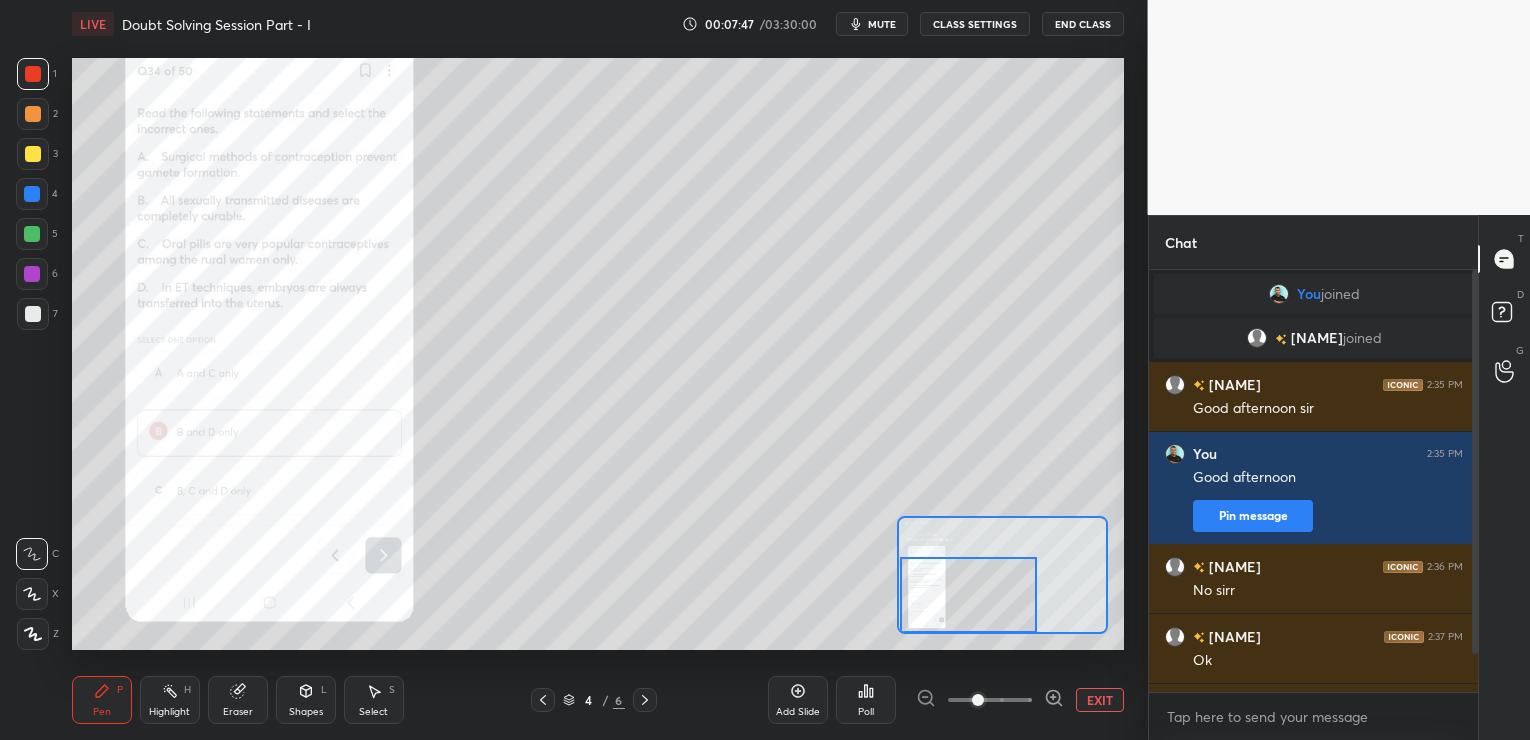 click at bounding box center (969, 595) 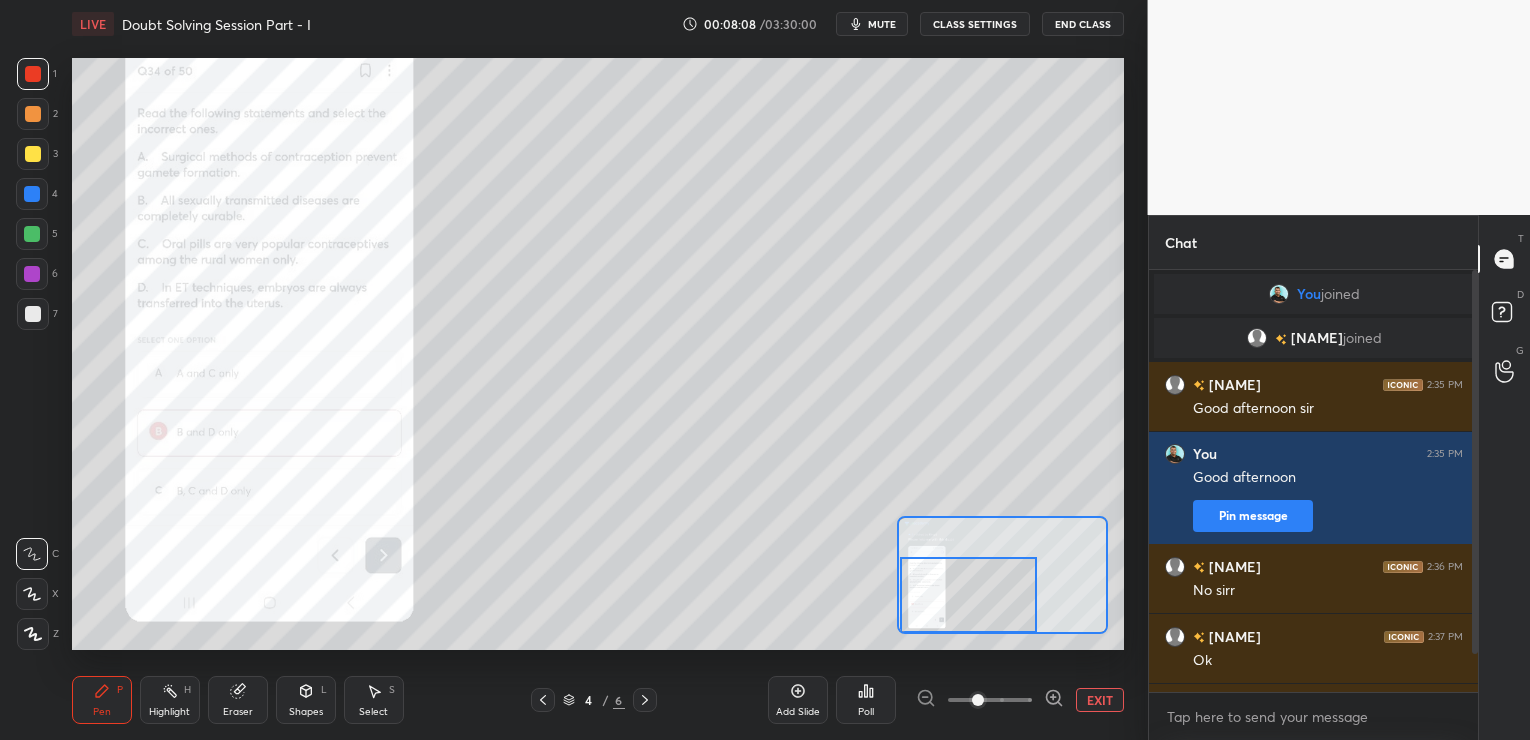 click 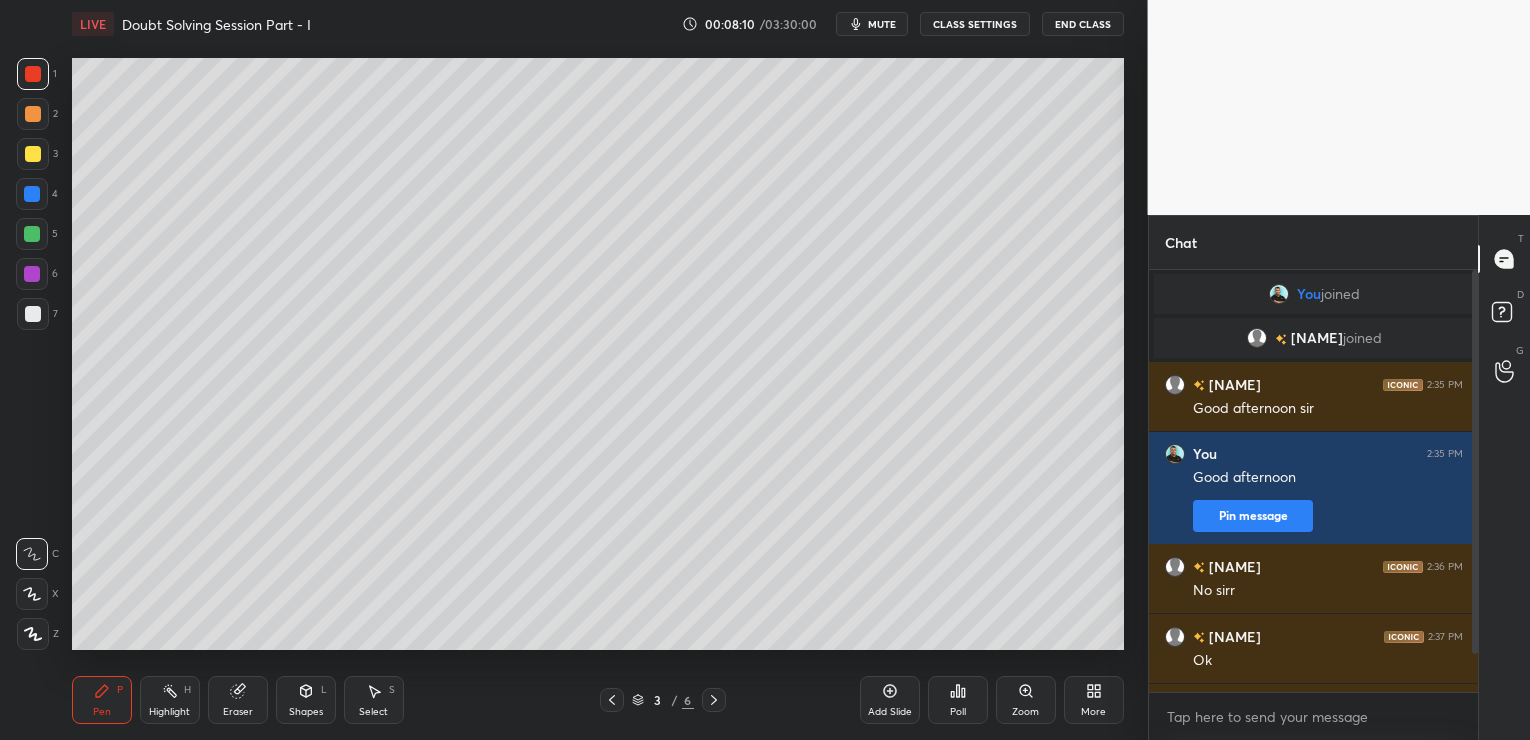 click on "mute" at bounding box center [882, 24] 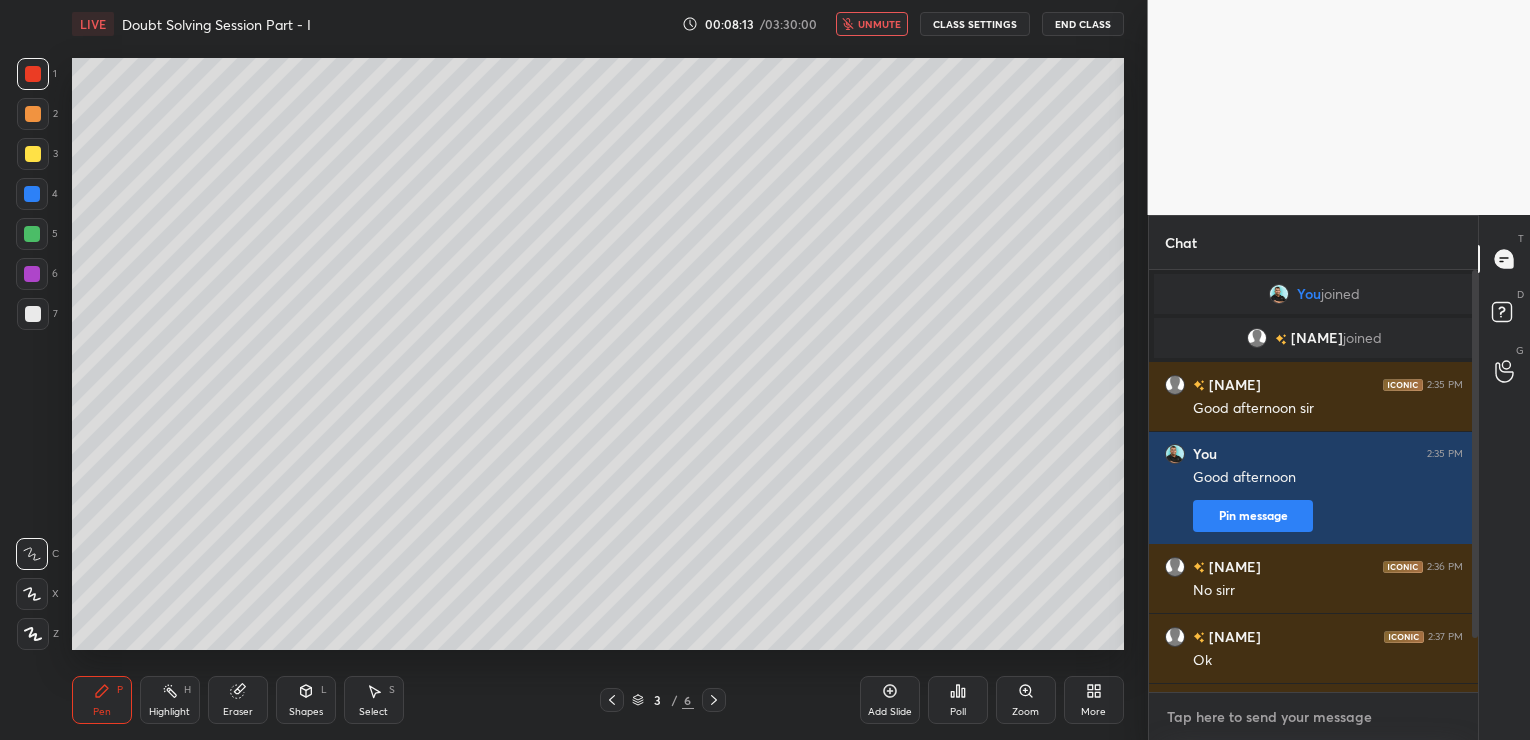 click at bounding box center (1314, 717) 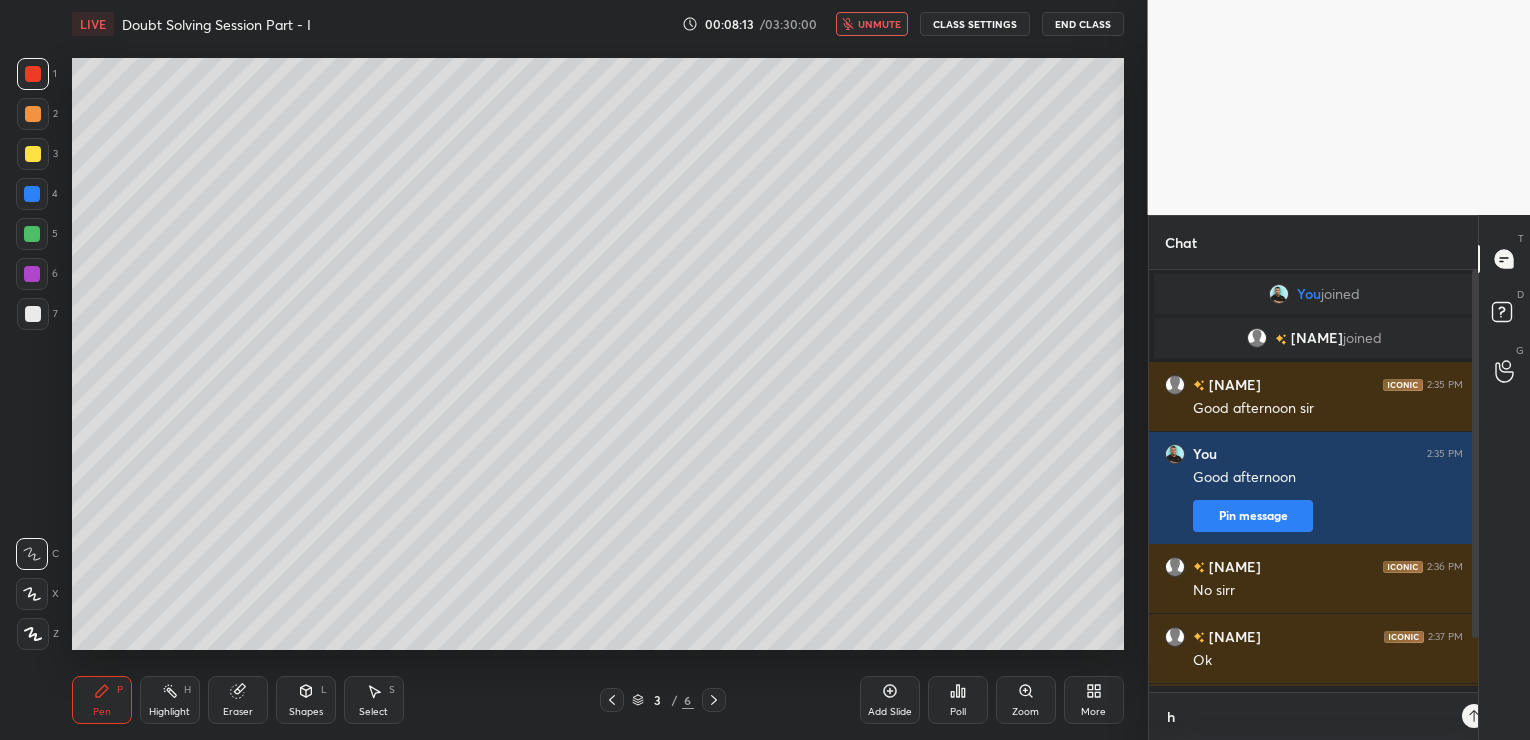 scroll, scrollTop: 411, scrollLeft: 324, axis: both 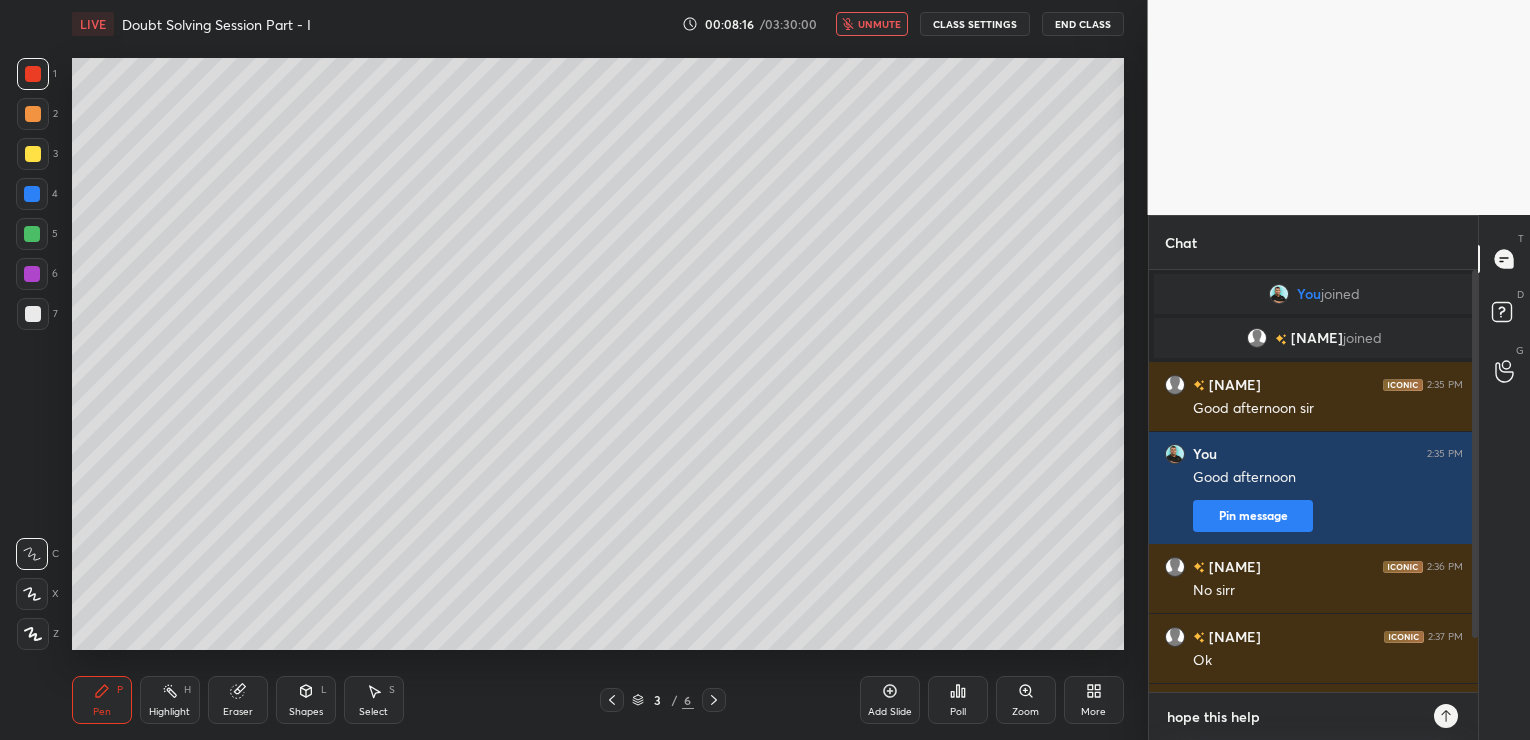type on "hope this helps" 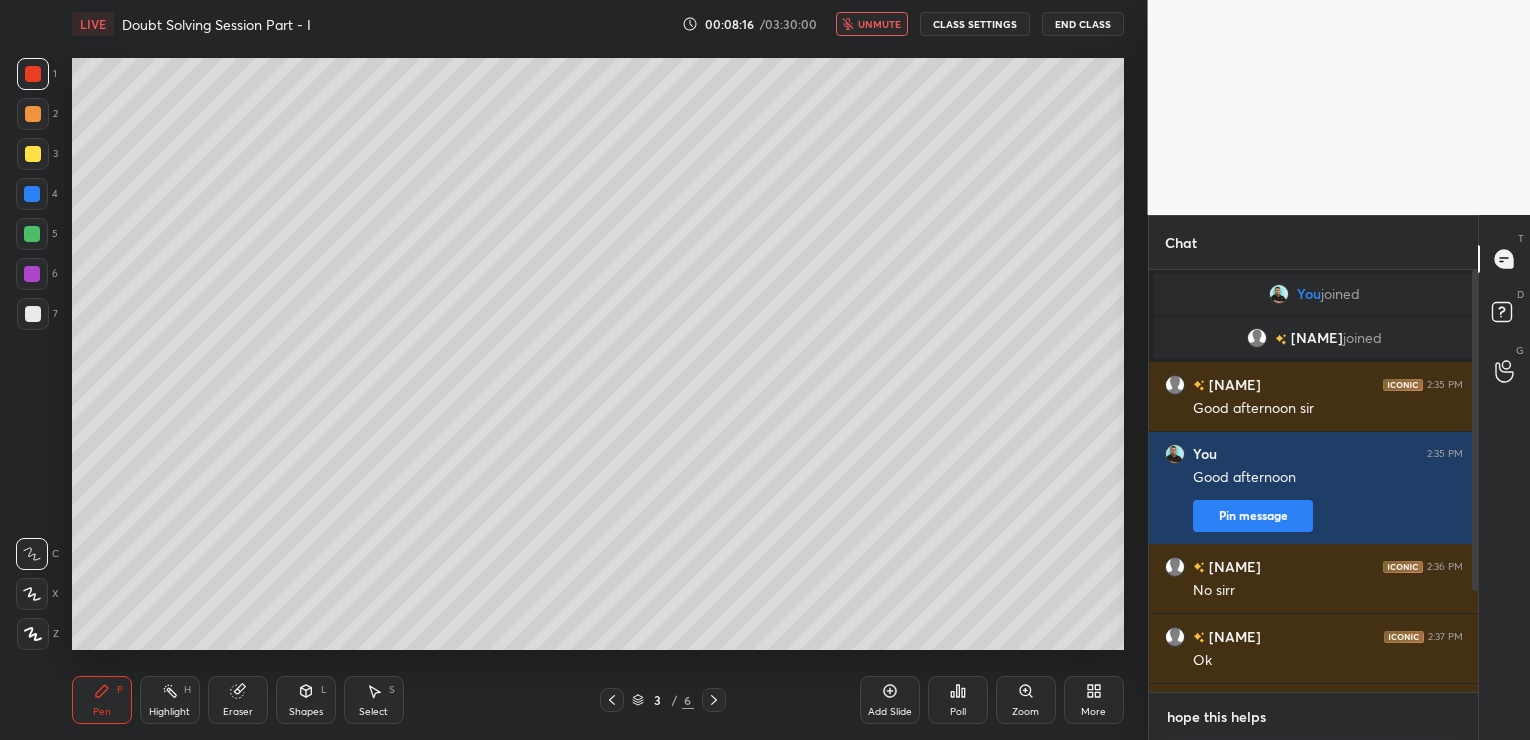 type 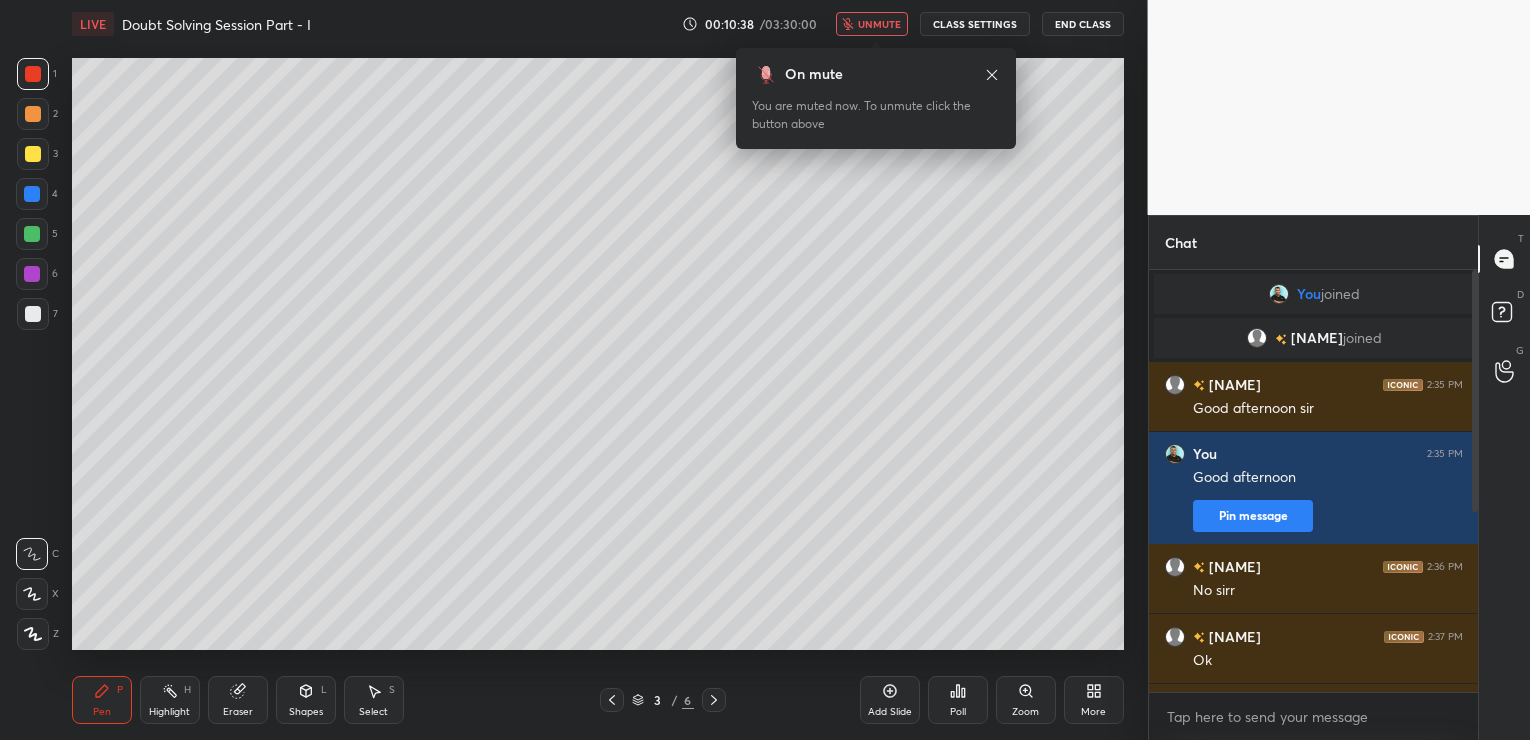 click on "End Class" at bounding box center [1083, 24] 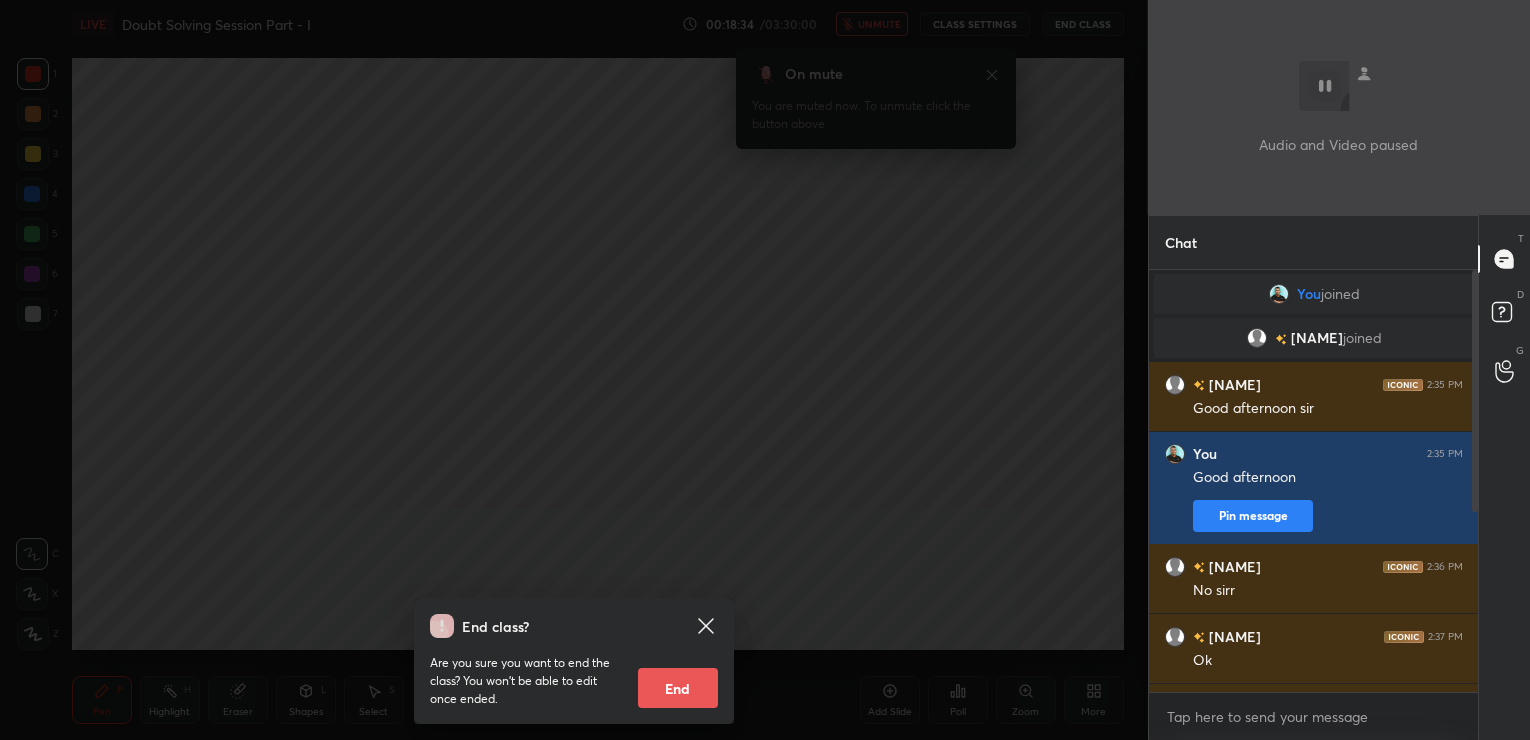 drag, startPoint x: 1472, startPoint y: 431, endPoint x: 1479, endPoint y: 460, distance: 29.832869 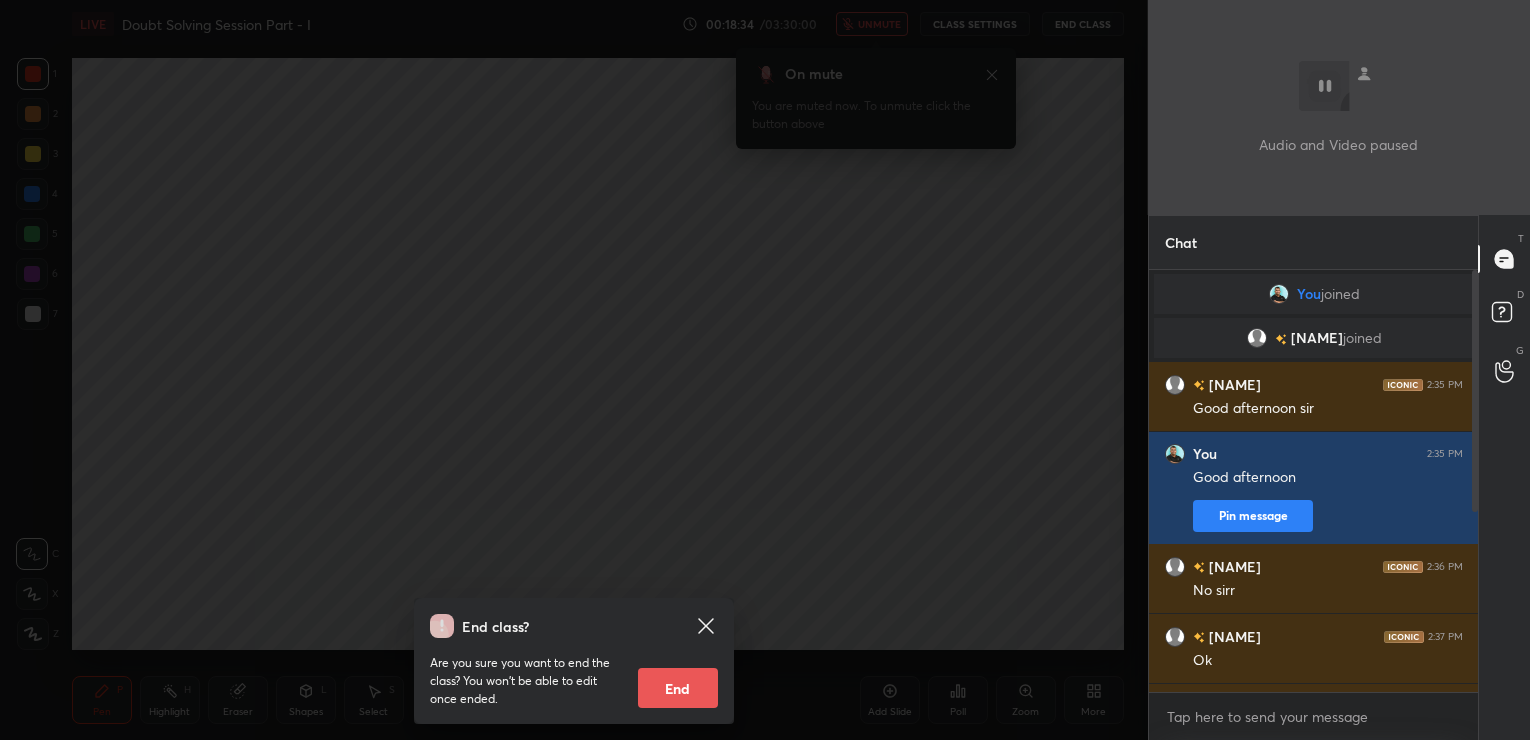 click on "Chat You  joined [NAME]  joined [NAME] 2:35 PM Good afternoon sir You 2:35 PM Good afternoon Pin message [NAME] 2:36 PM No sirr [NAME] 2:37 PM Ok [NAME] 2:38 PM Ok sirr Ji You 2:38 PM hope this helps Pin message [NAME] 2:38 PM Yes sirr [NAME] 2:39 PM Thank you 7 NEW MESSAGES Enable hand raising Enable raise hand to speak to learners. Once enabled, chat will be turned off temporarily. Enable x   Doubts asked by learners will show up here NEW DOUBTS ASKED No one has raised a hand yet Can't raise hand Looks like educator just invited you to speak. Please wait before you can raise your hand again. Got it T Messages (T) D Doubts (D) G Raise Hand (G)" at bounding box center [1339, 477] 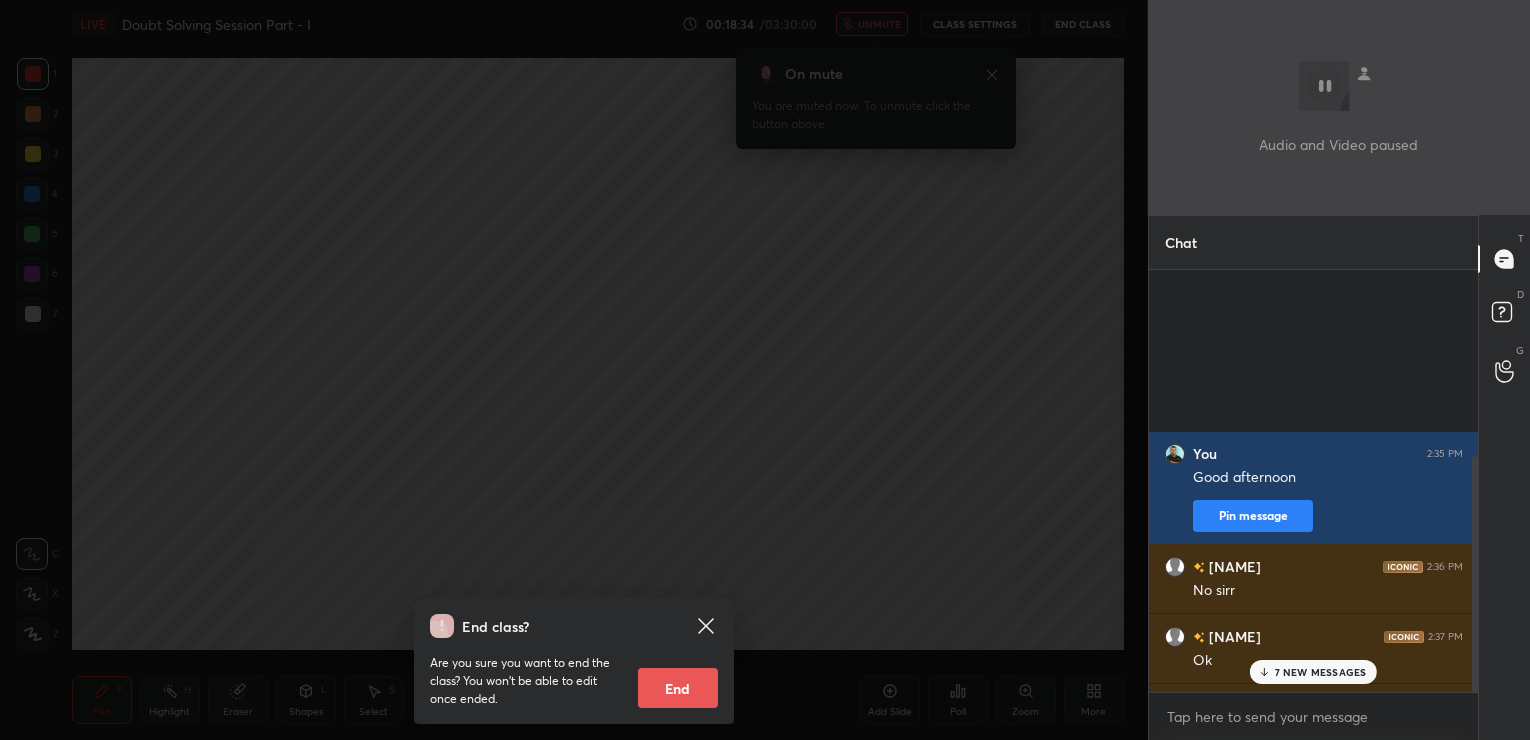 scroll, scrollTop: 333, scrollLeft: 0, axis: vertical 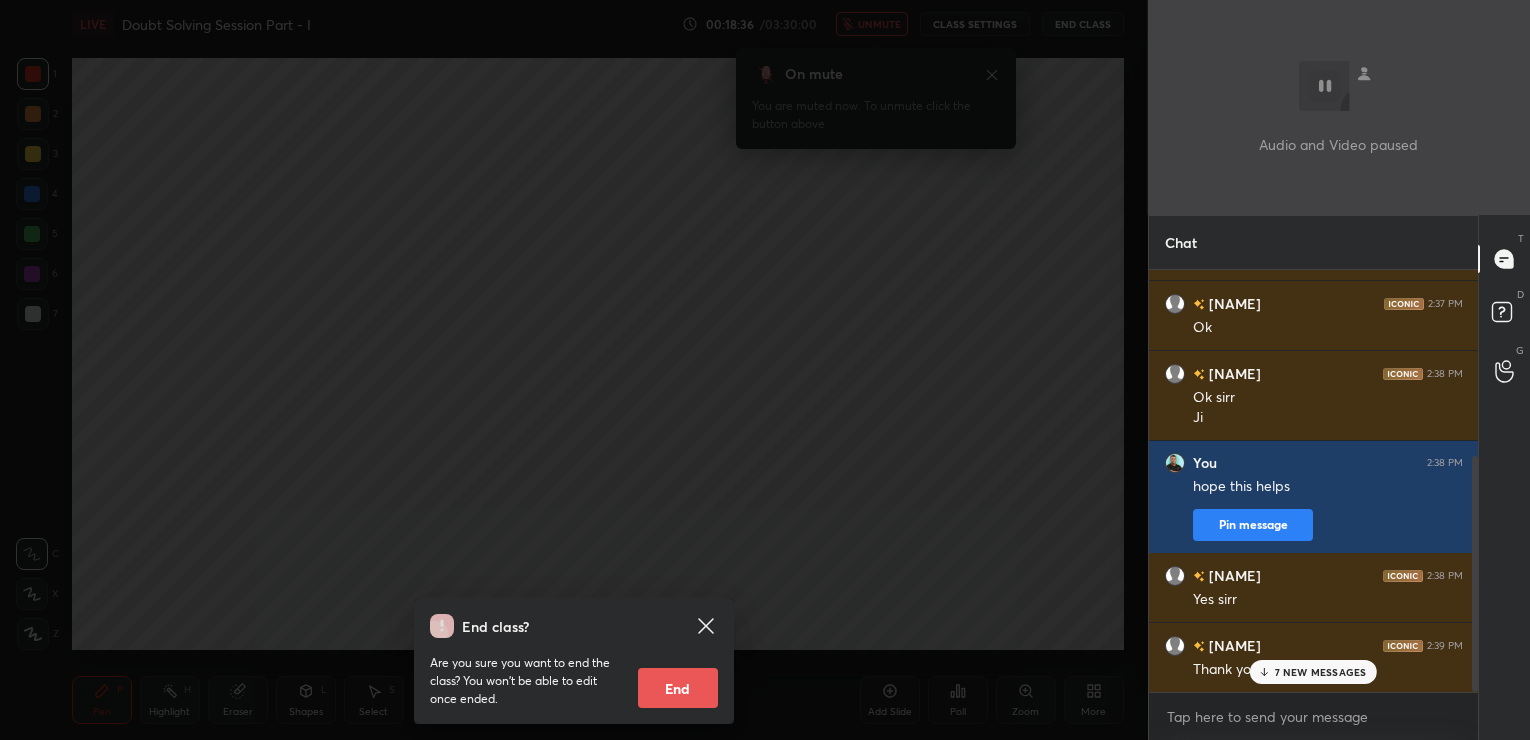 click on "7 NEW MESSAGES" at bounding box center (1321, 672) 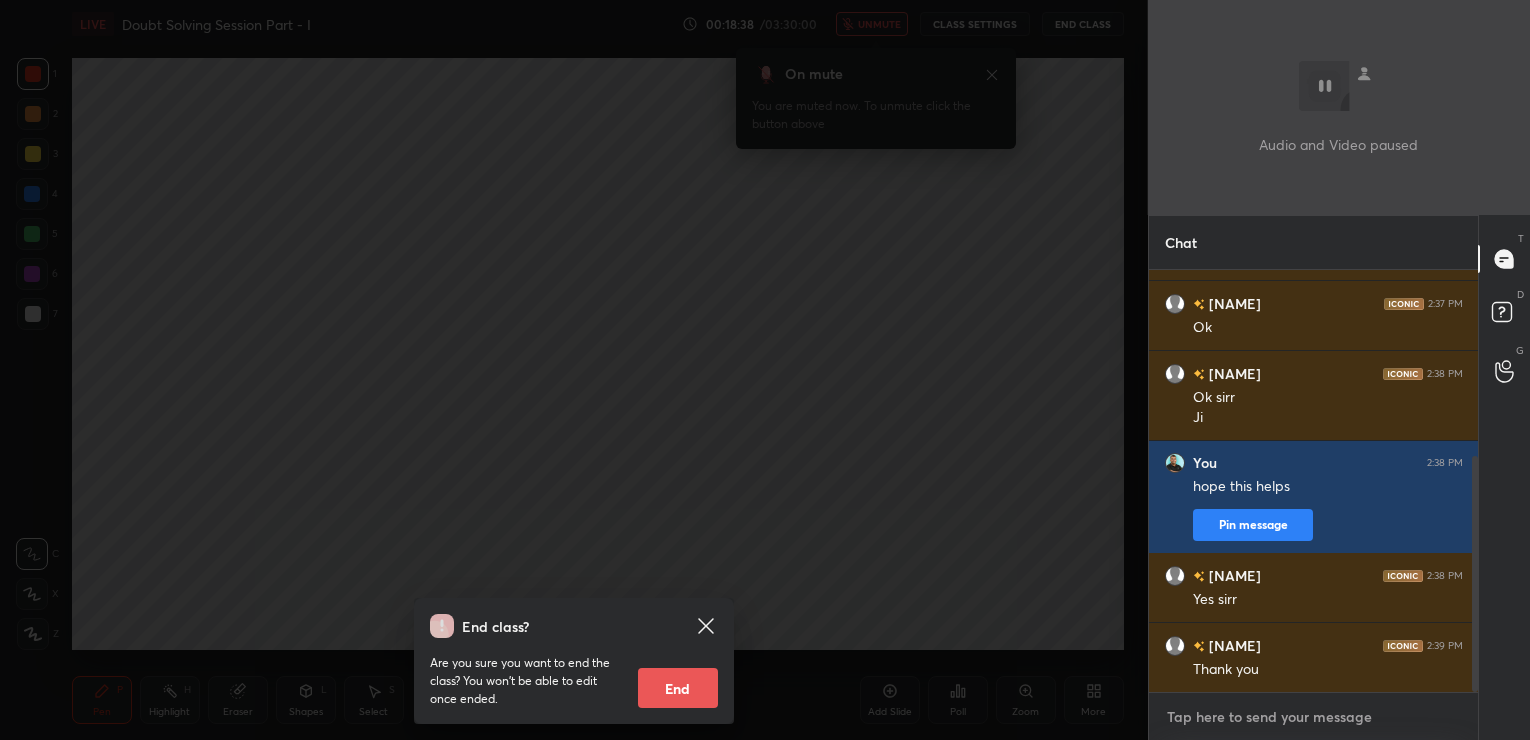 click at bounding box center (1314, 717) 